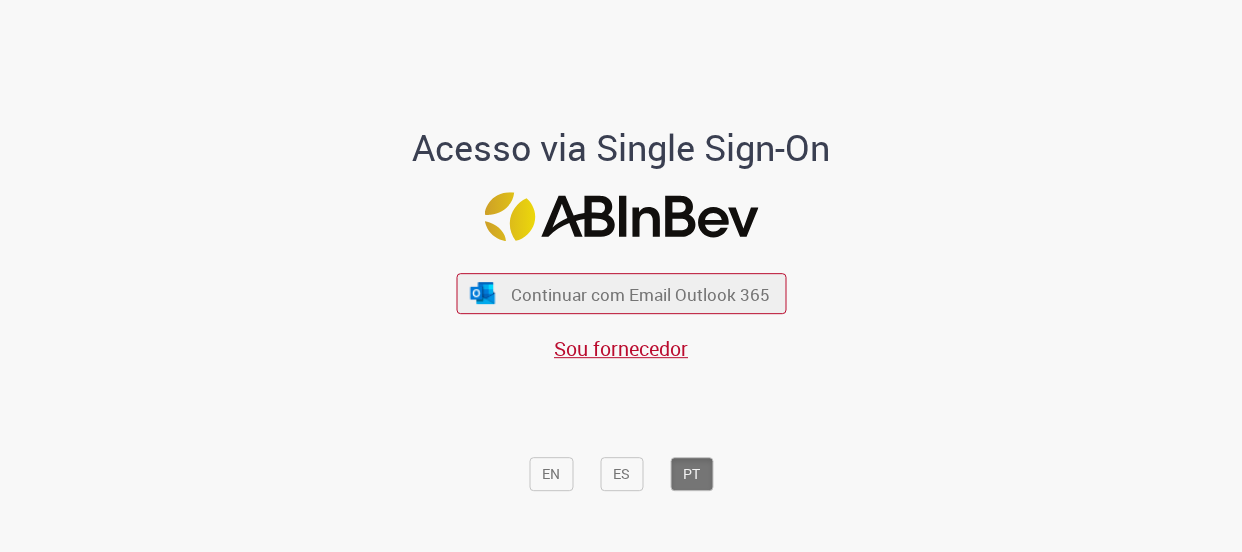 scroll, scrollTop: 0, scrollLeft: 0, axis: both 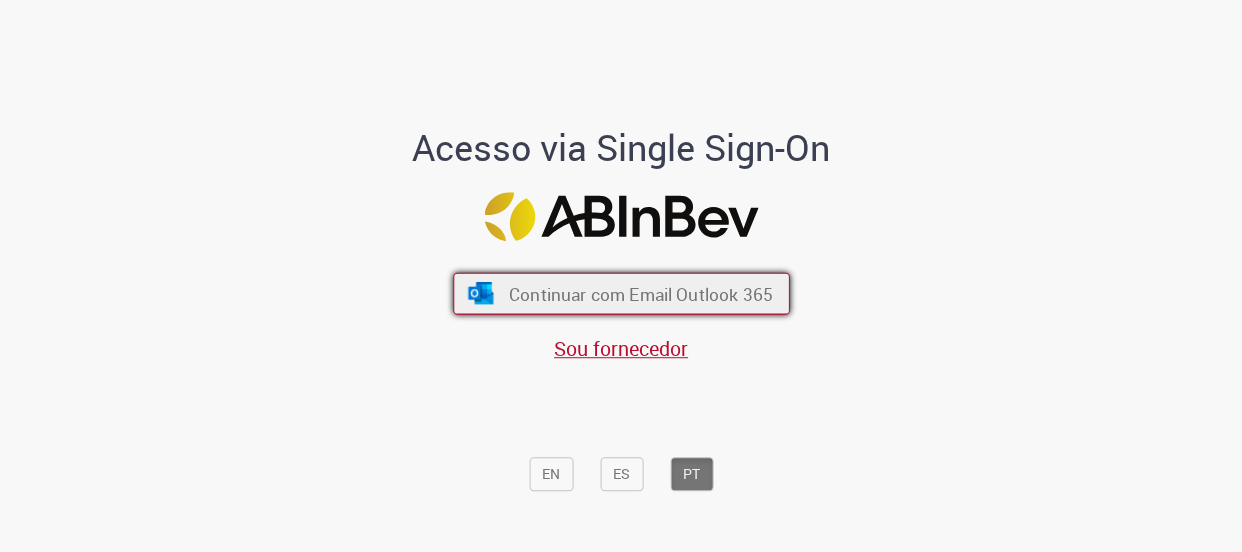 click on "Continuar com Email Outlook 365" at bounding box center (640, 293) 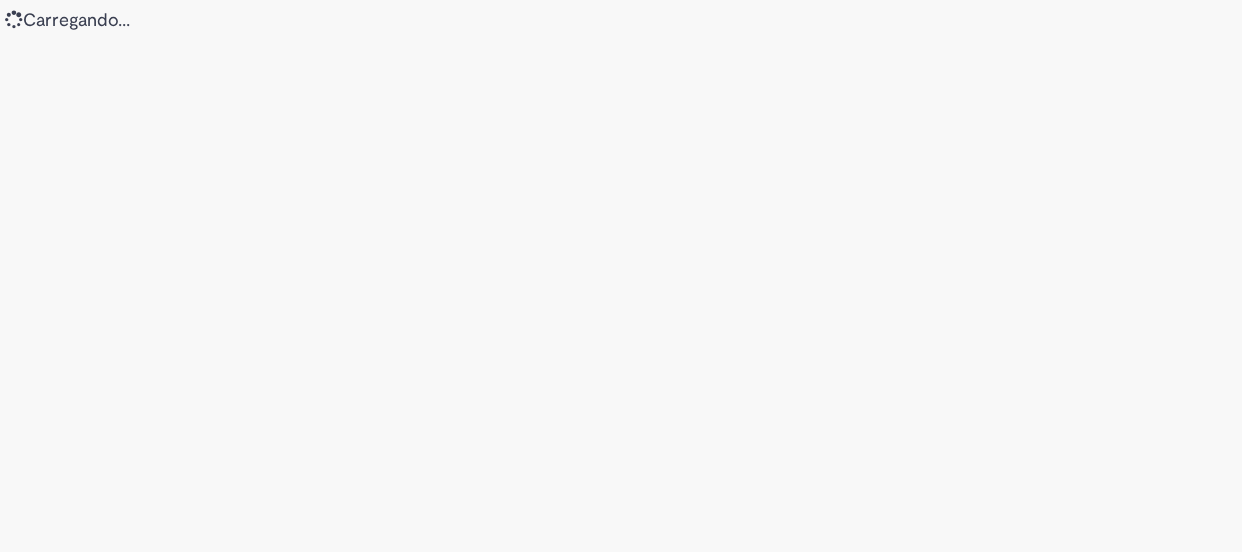 scroll, scrollTop: 0, scrollLeft: 0, axis: both 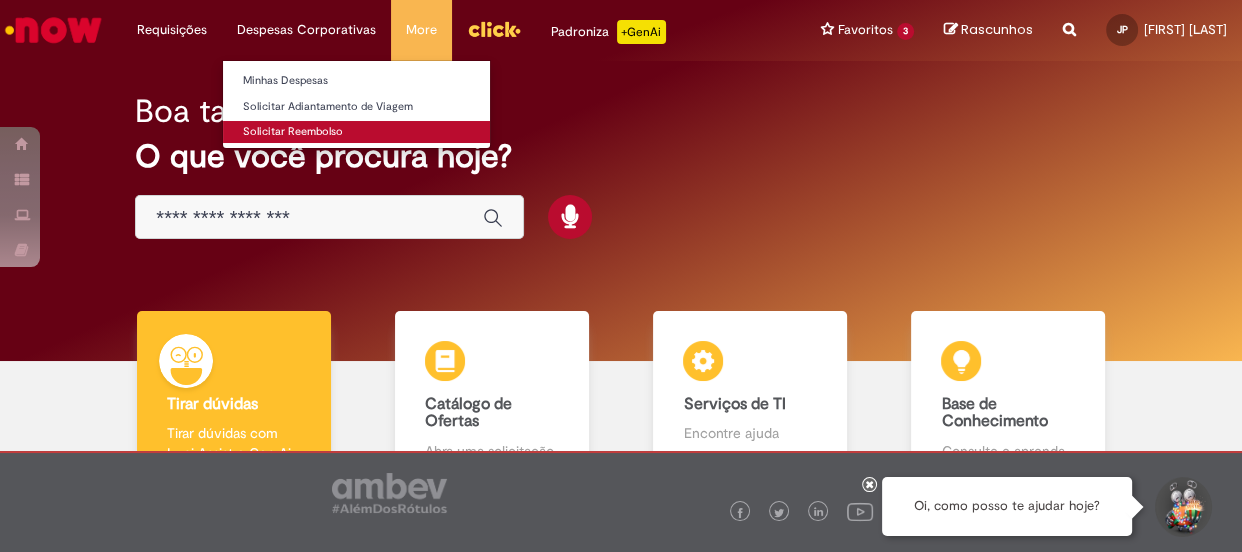 click on "Solicitar Reembolso" at bounding box center (356, 132) 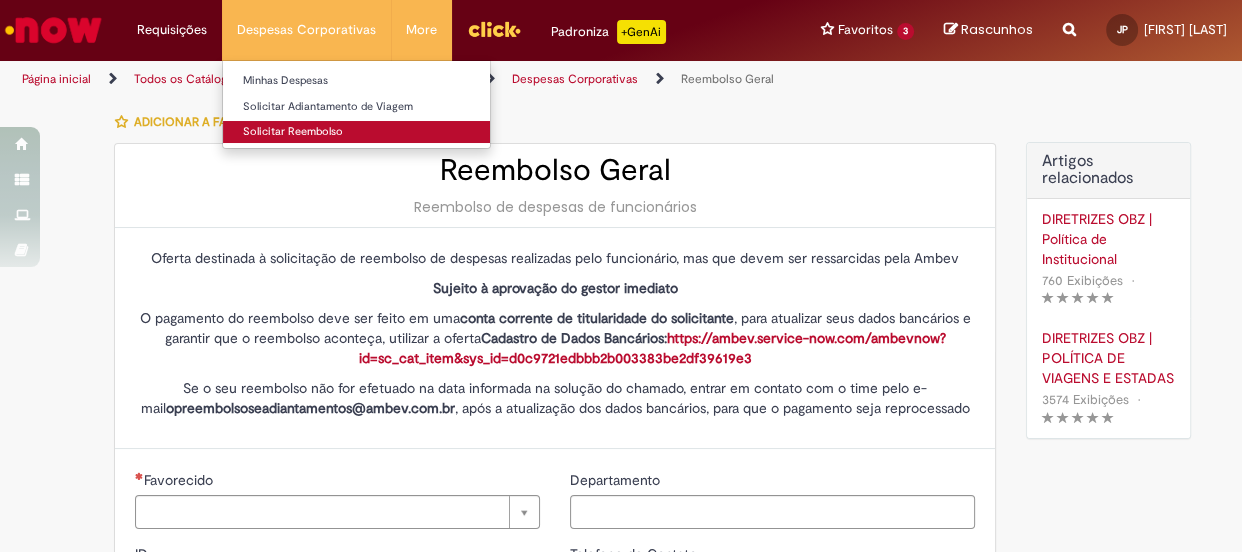 type on "********" 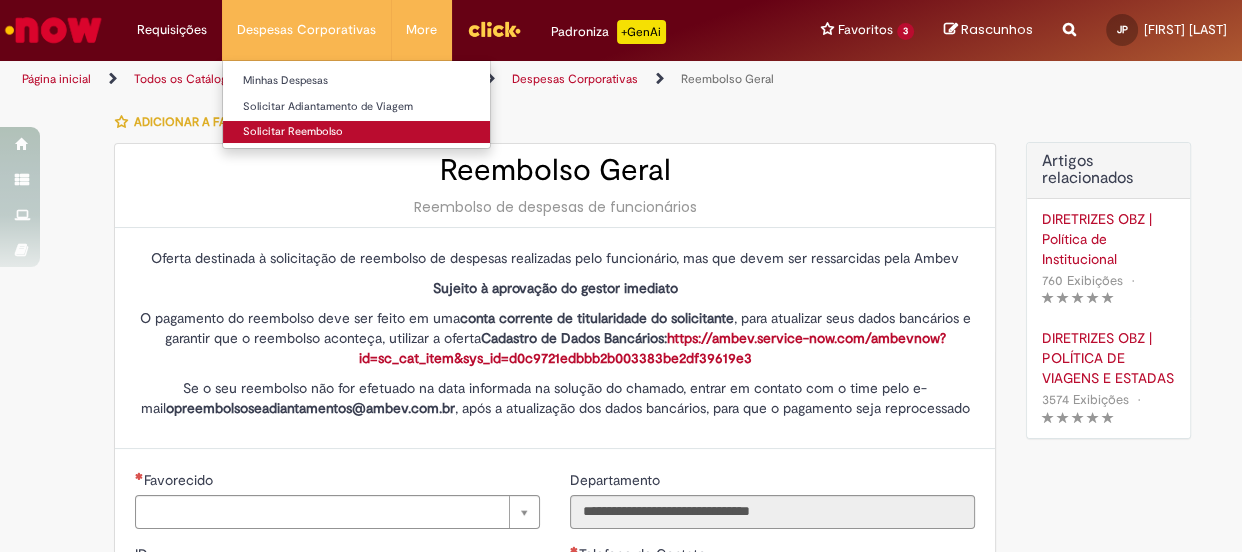 type on "**********" 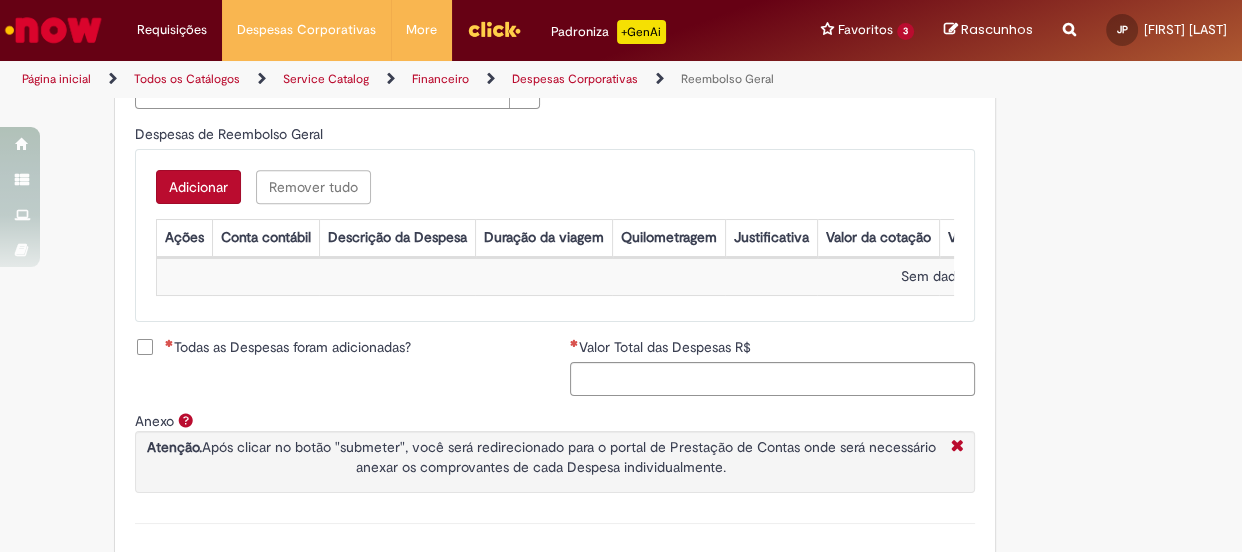 scroll, scrollTop: 909, scrollLeft: 0, axis: vertical 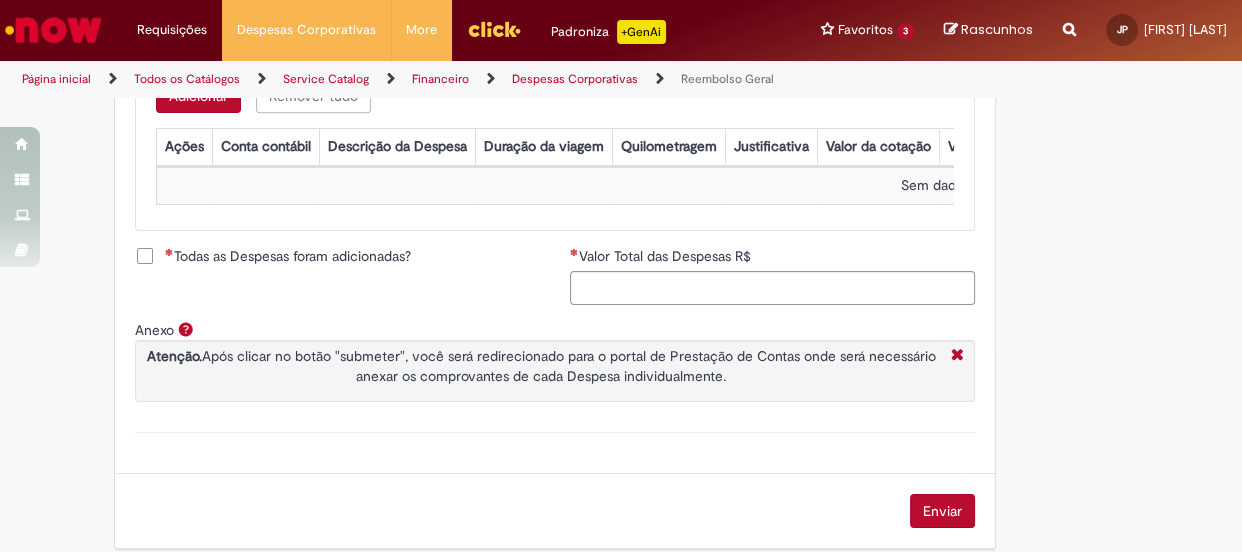 click on "Adicionar" at bounding box center (198, 96) 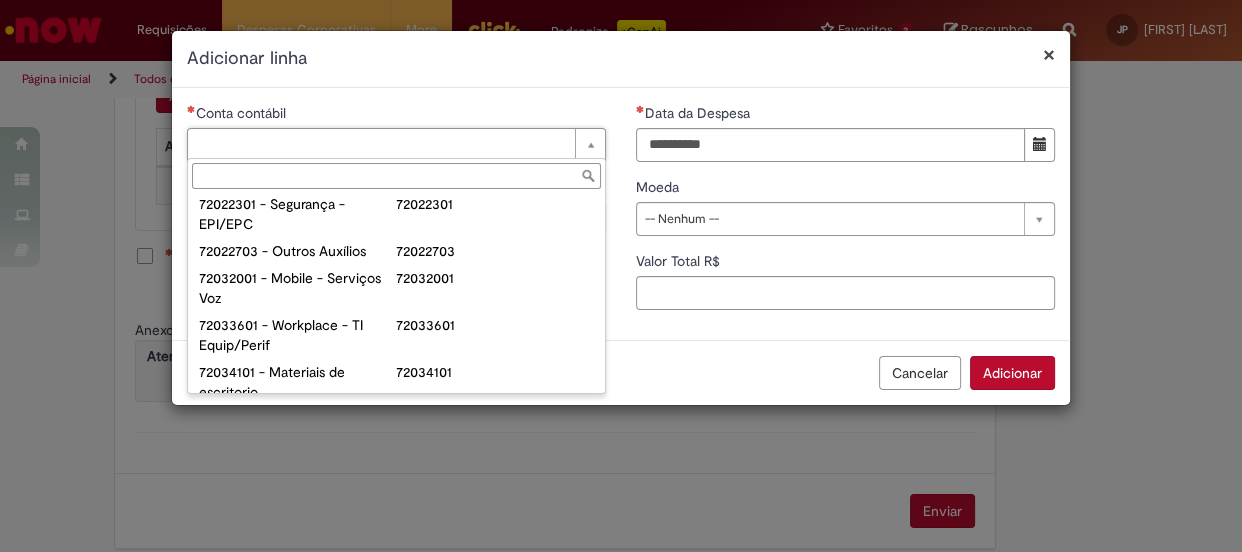 scroll, scrollTop: 272, scrollLeft: 0, axis: vertical 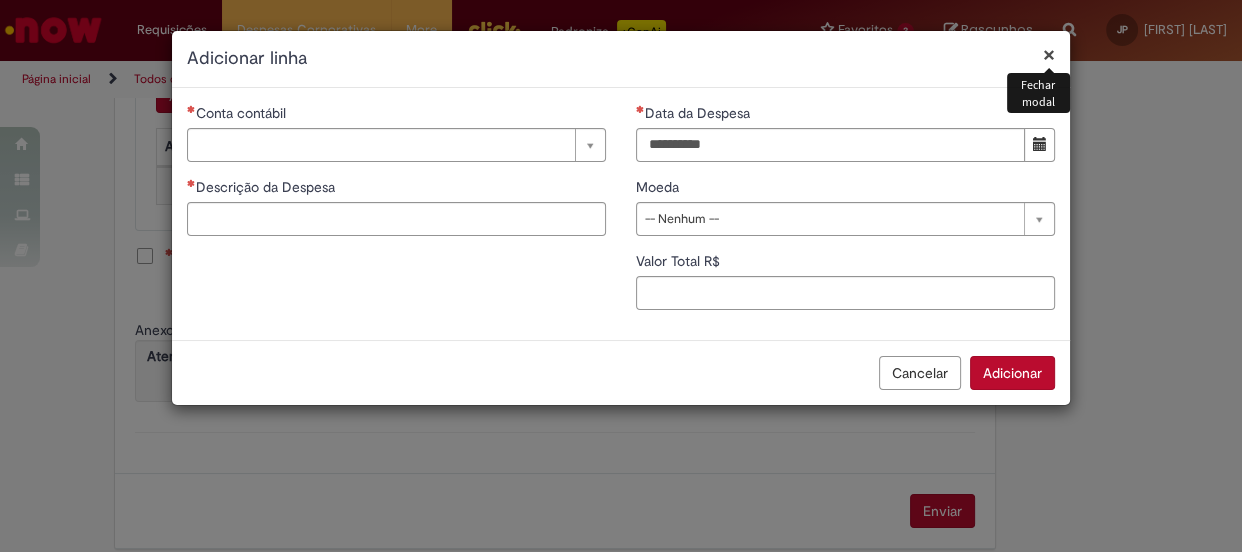 click on "×" at bounding box center [1049, 54] 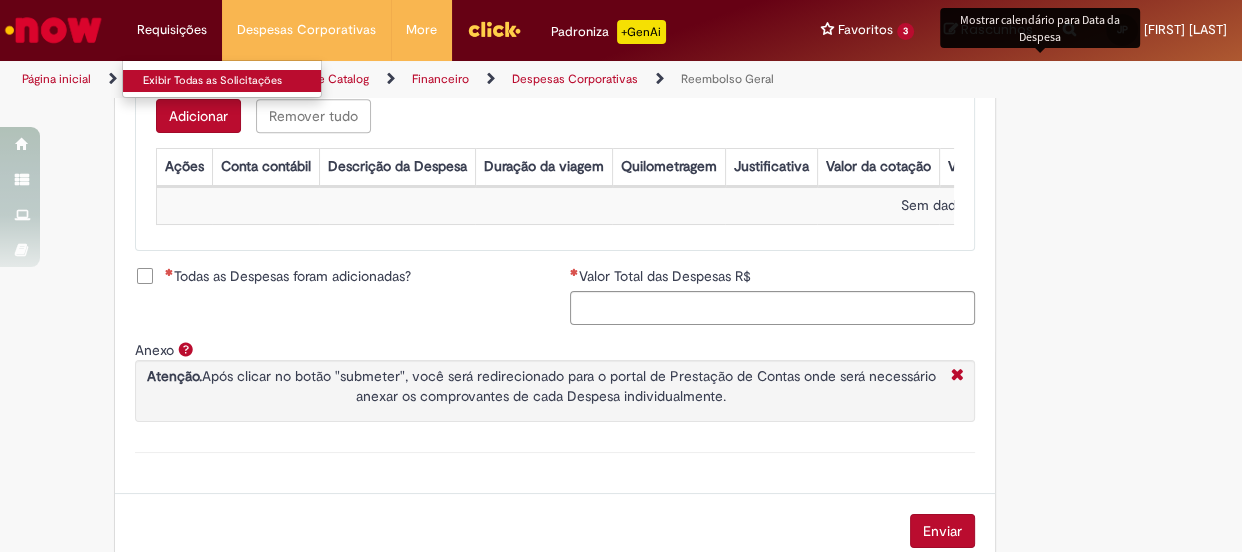 click on "Exibir Todas as Solicitações" at bounding box center [233, 81] 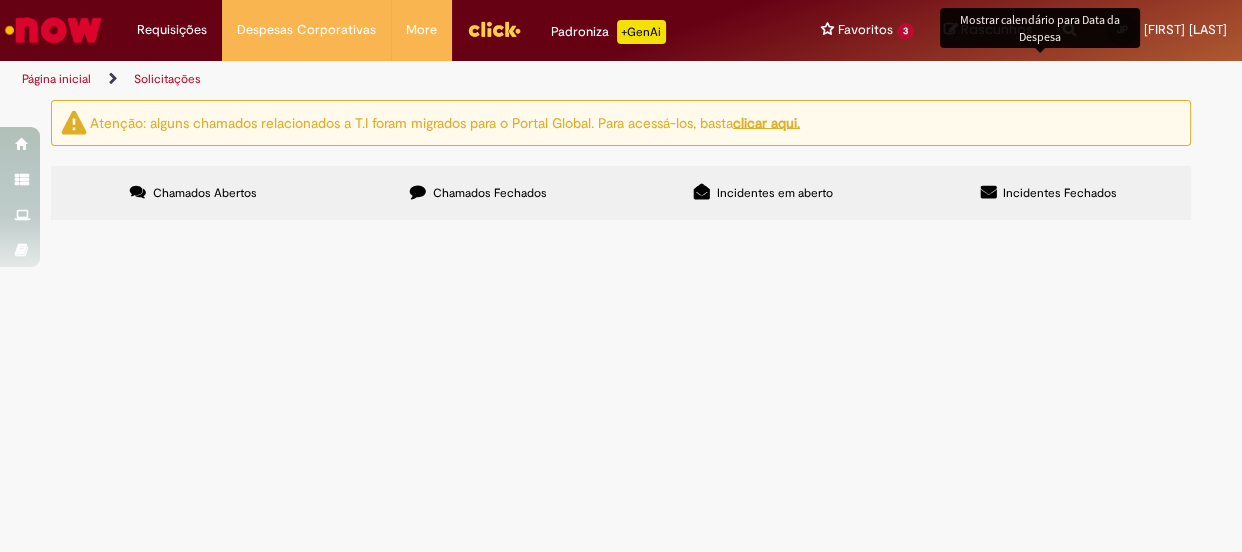 scroll, scrollTop: 0, scrollLeft: 0, axis: both 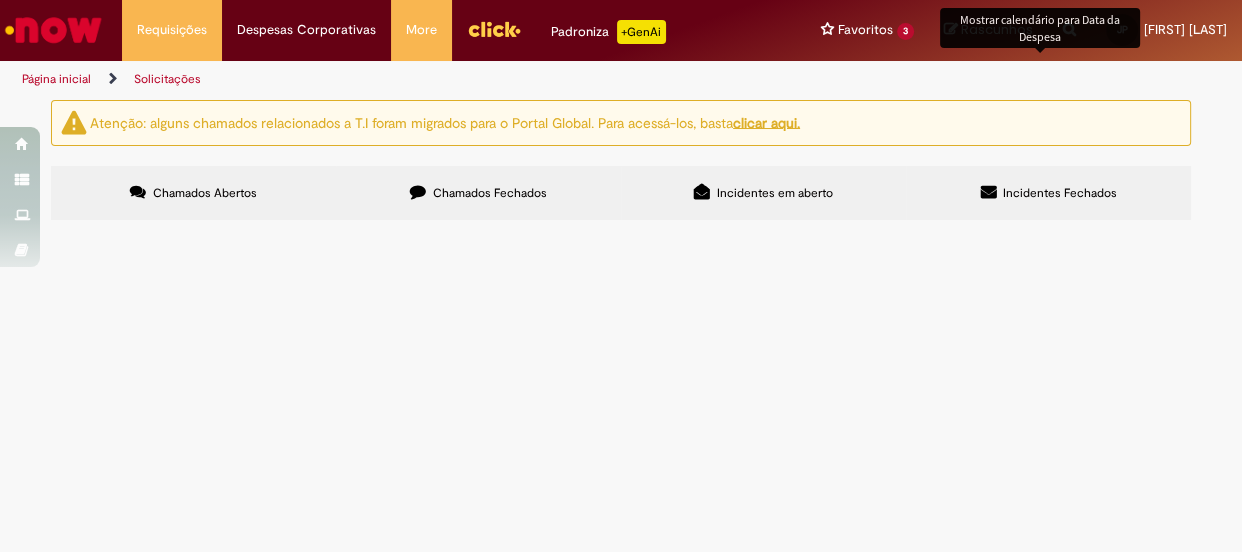 click on "Chamados Fechados" at bounding box center [478, 193] 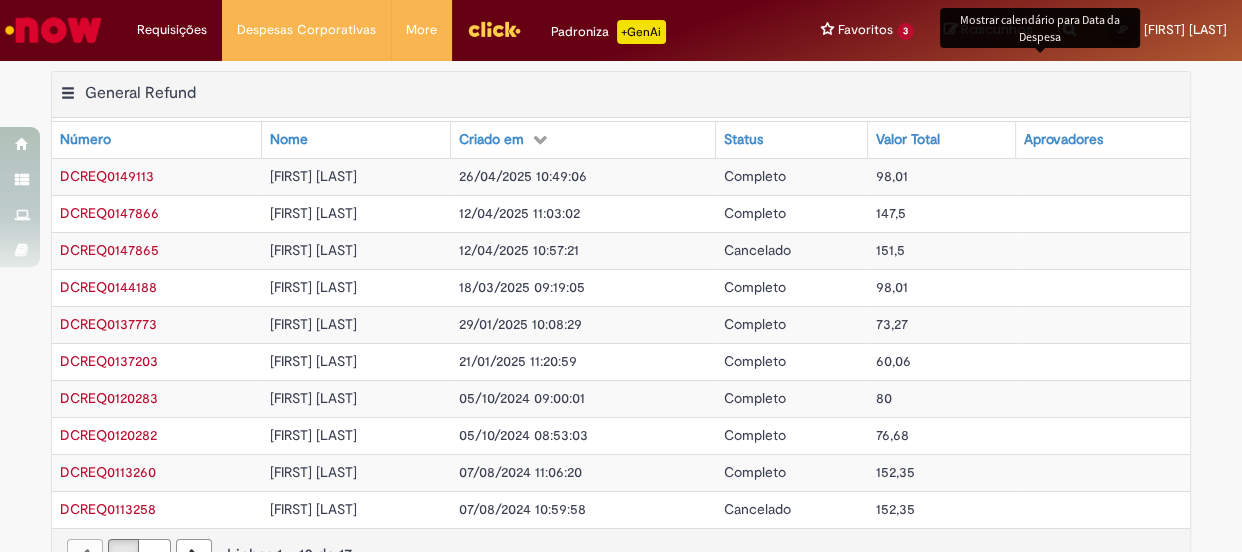 click on "[NAME] [LAST] [LAST]" at bounding box center [356, 361] 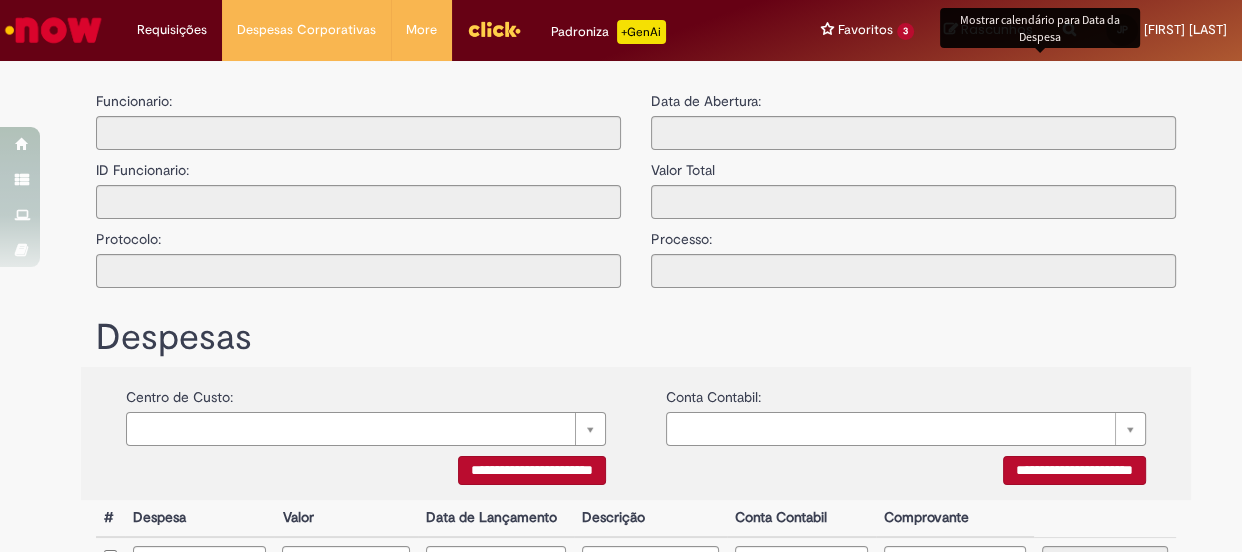 type on "**********" 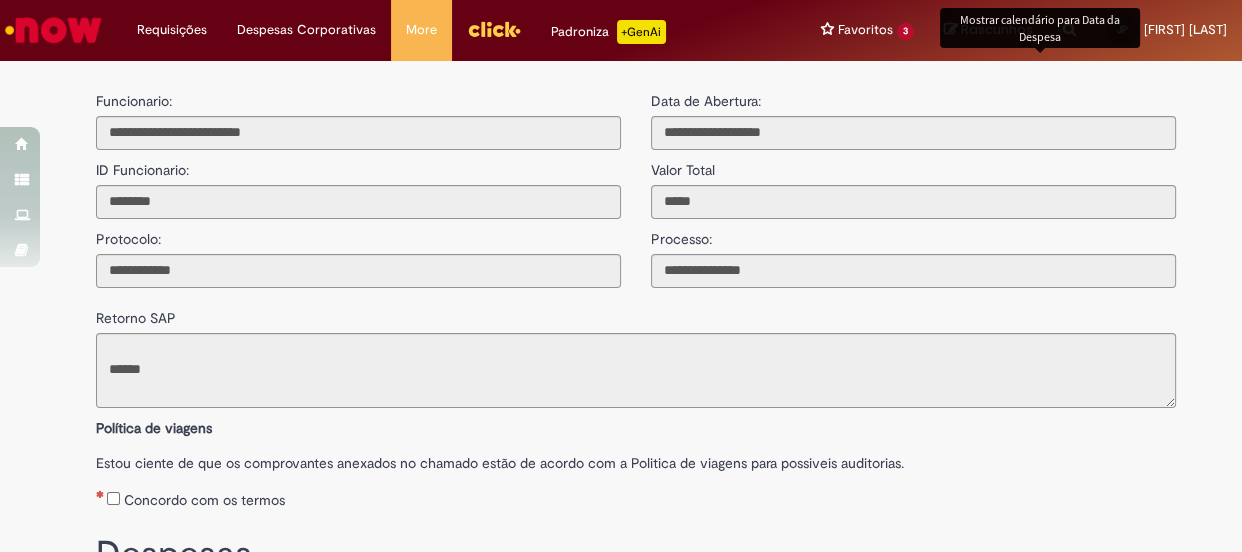 scroll, scrollTop: 90, scrollLeft: 0, axis: vertical 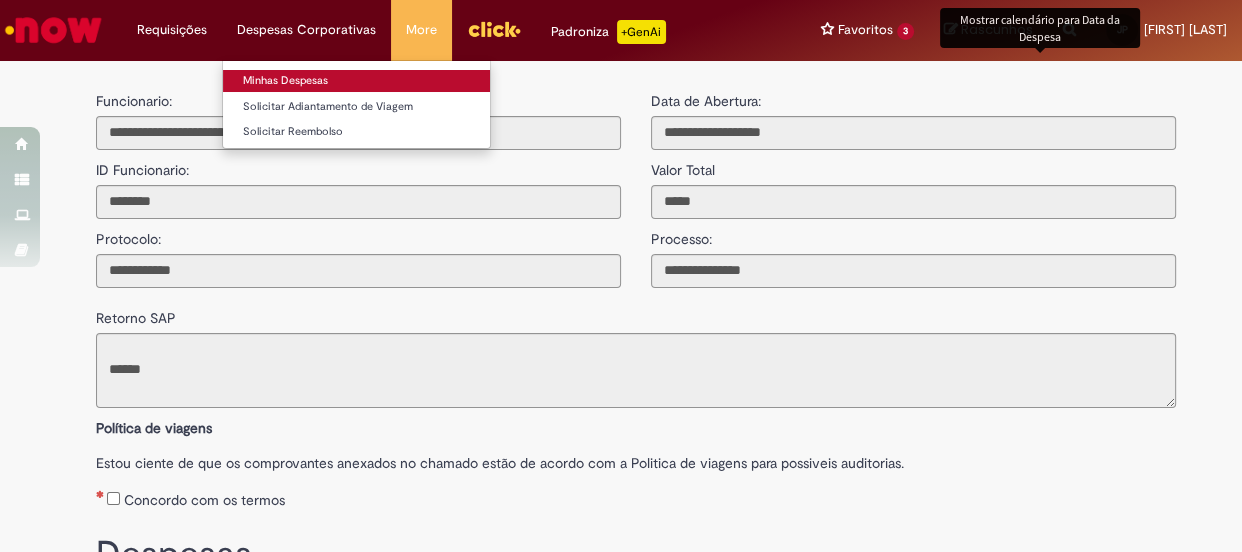 click on "Minhas Despesas" at bounding box center [356, 81] 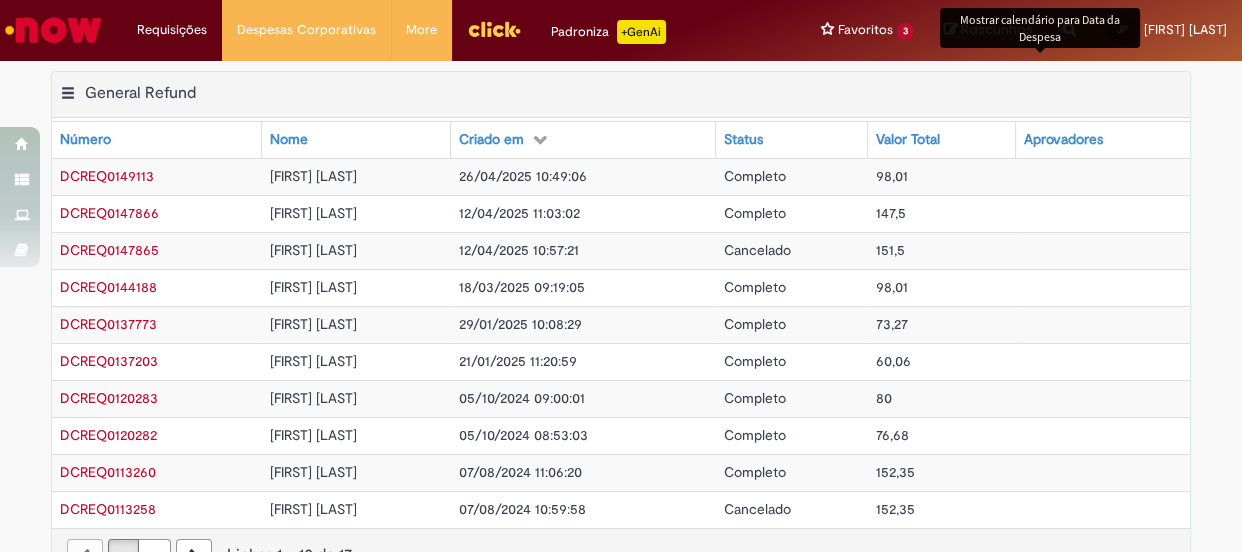 click on "29/01/2025 10:08:29" at bounding box center [520, 324] 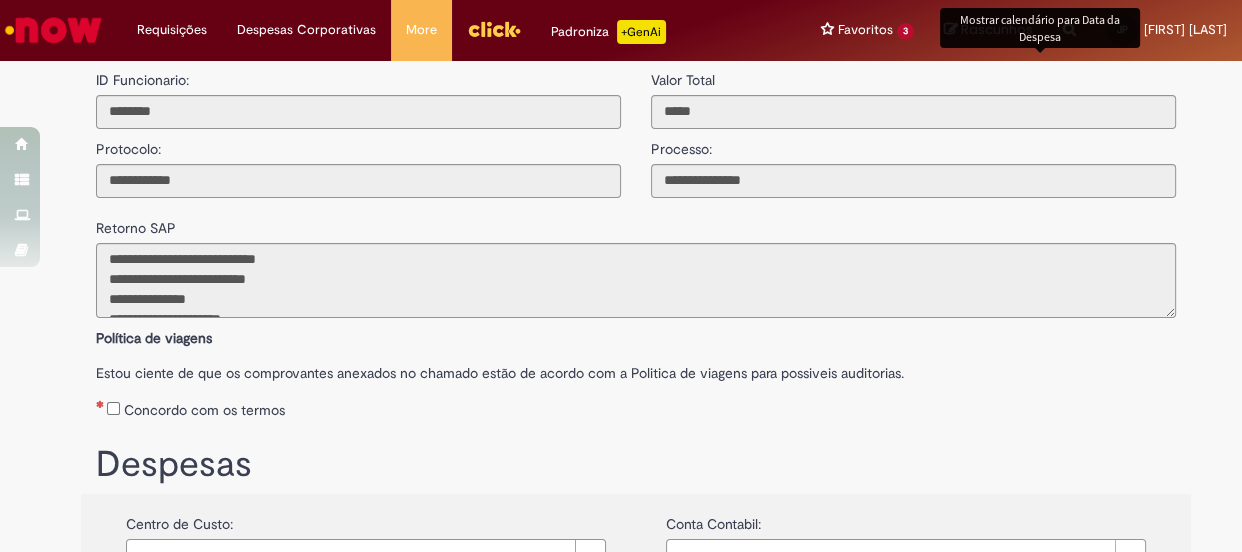 scroll, scrollTop: 181, scrollLeft: 0, axis: vertical 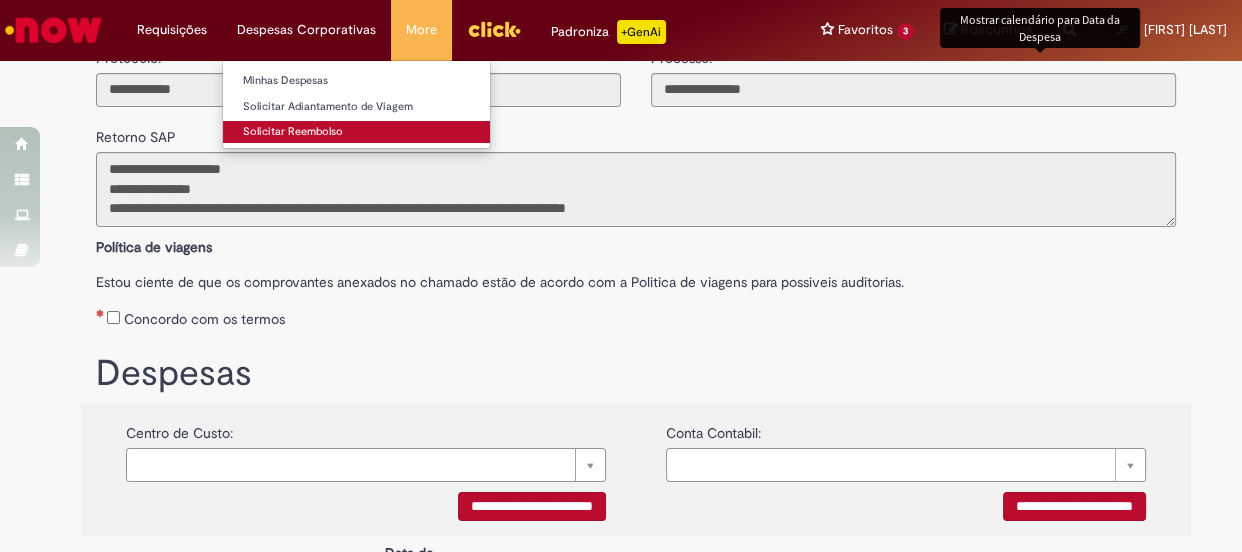 click on "Solicitar Reembolso" at bounding box center (356, 132) 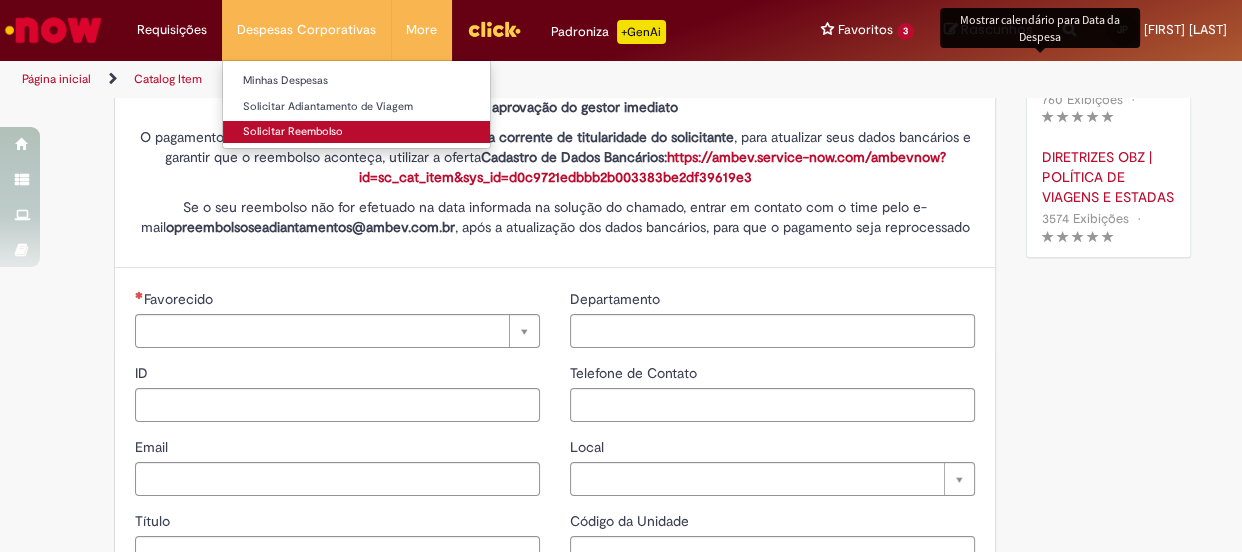 type on "********" 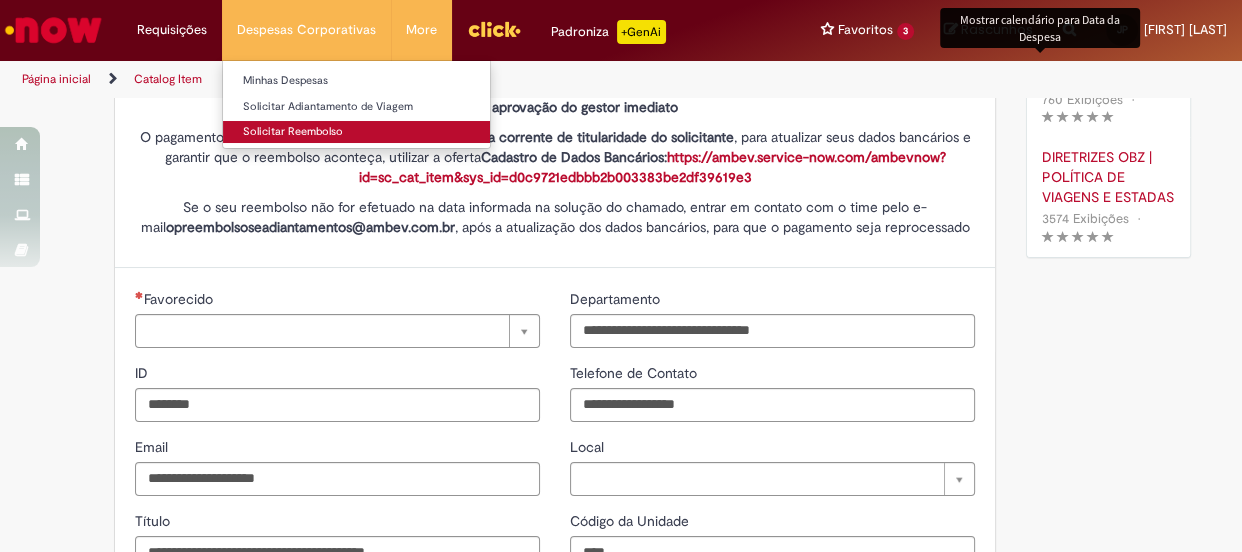 scroll, scrollTop: 0, scrollLeft: 0, axis: both 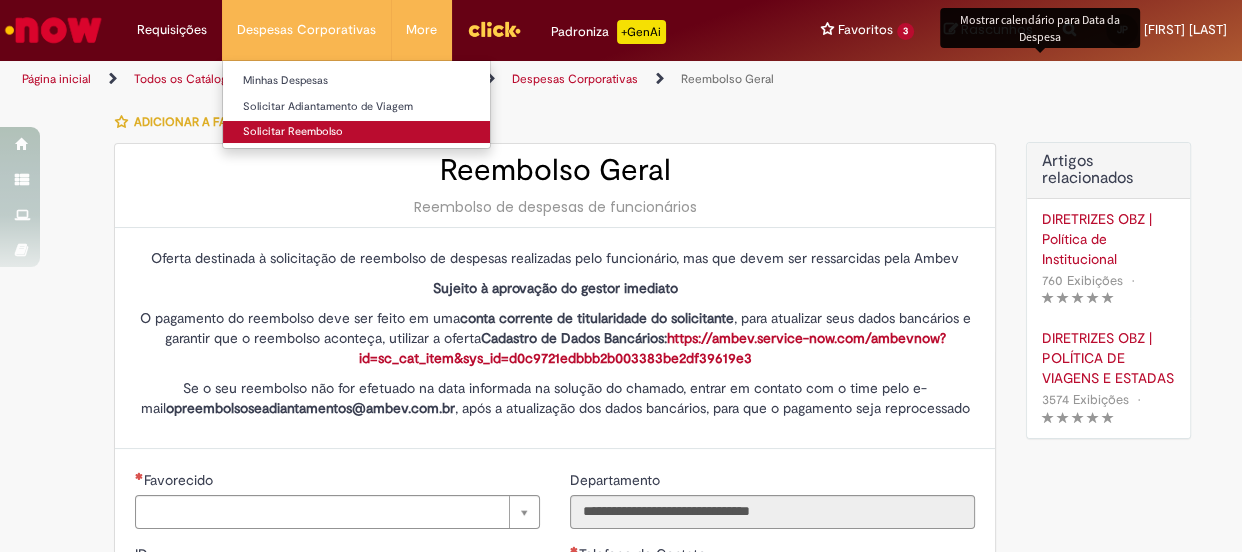 type on "**********" 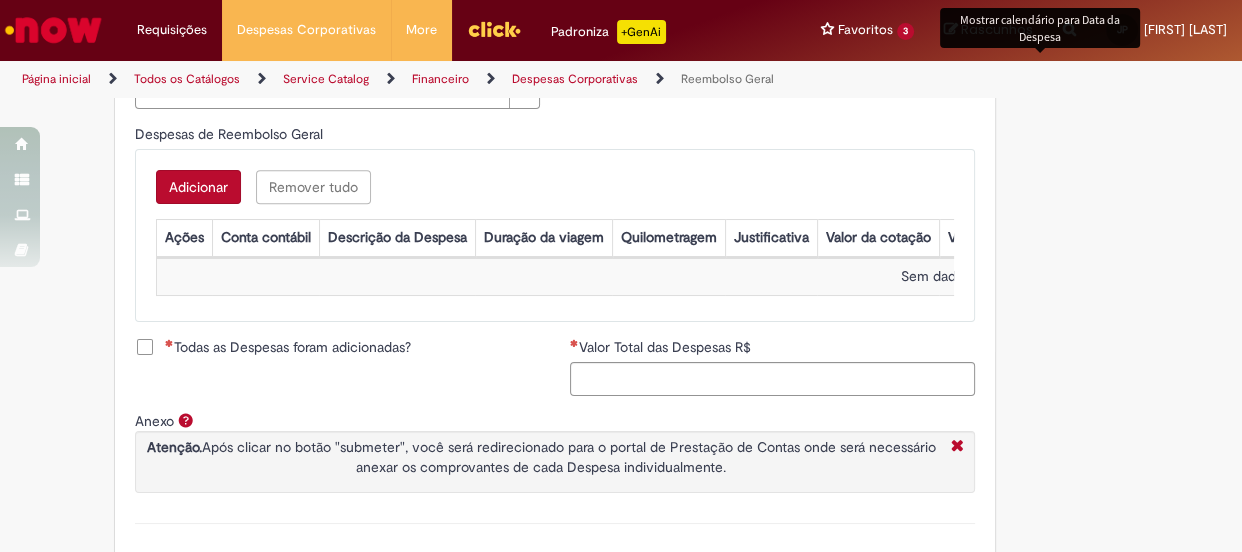 scroll, scrollTop: 727, scrollLeft: 0, axis: vertical 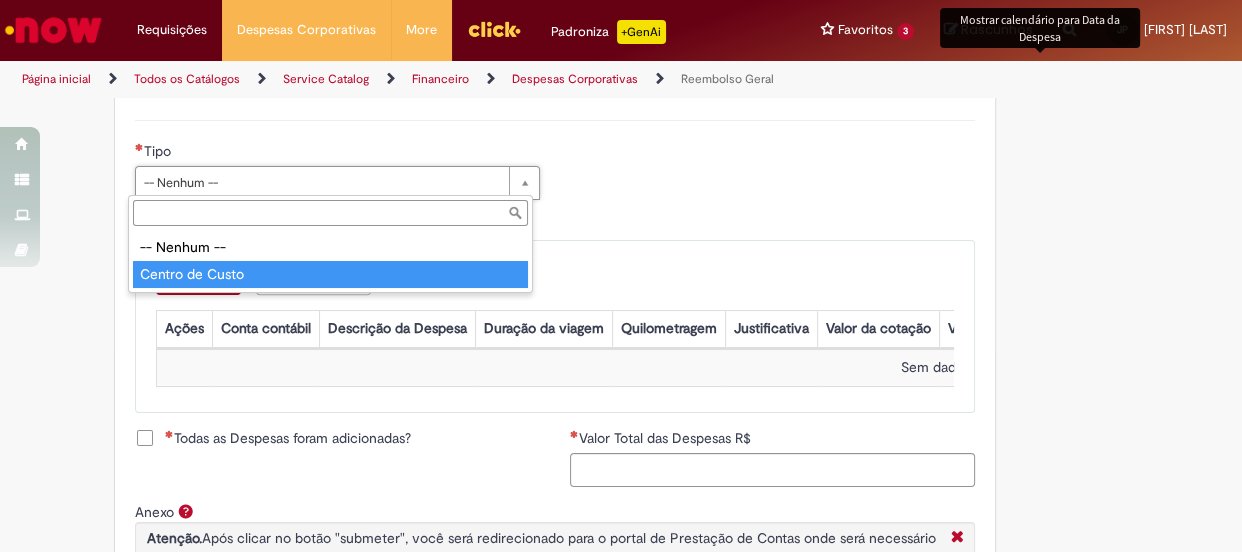 type on "**********" 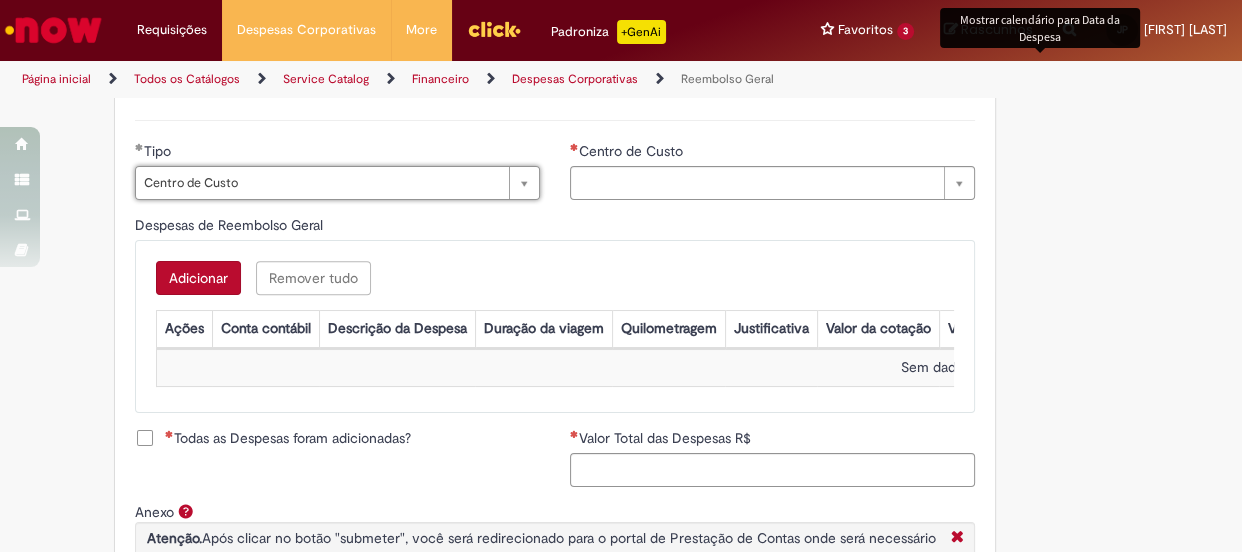 type on "**********" 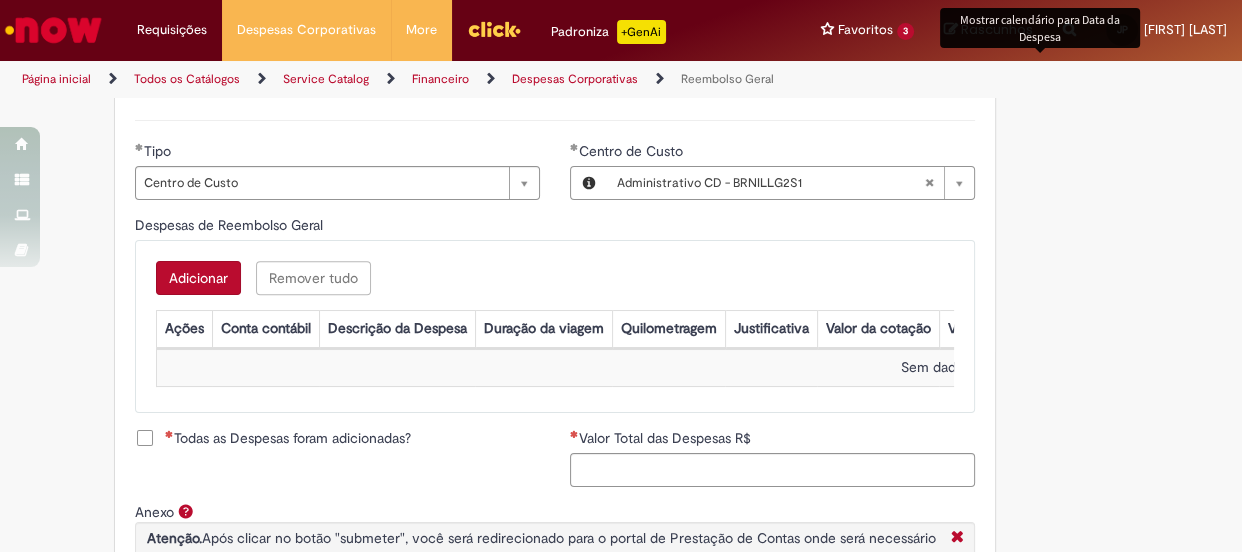 click on "Adicionar" at bounding box center (198, 278) 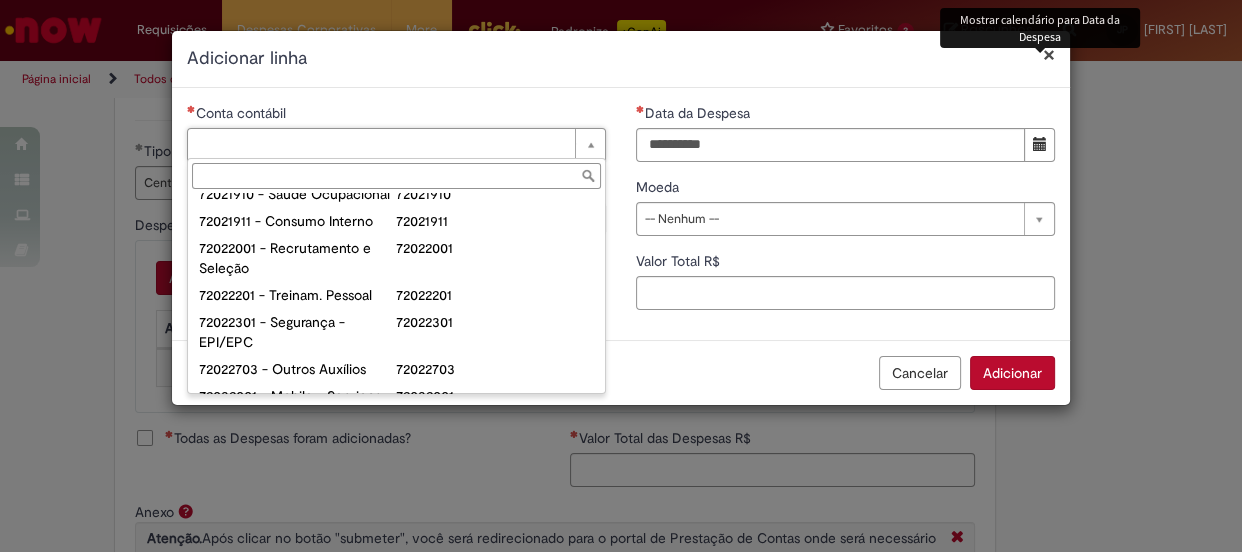 scroll, scrollTop: 72, scrollLeft: 0, axis: vertical 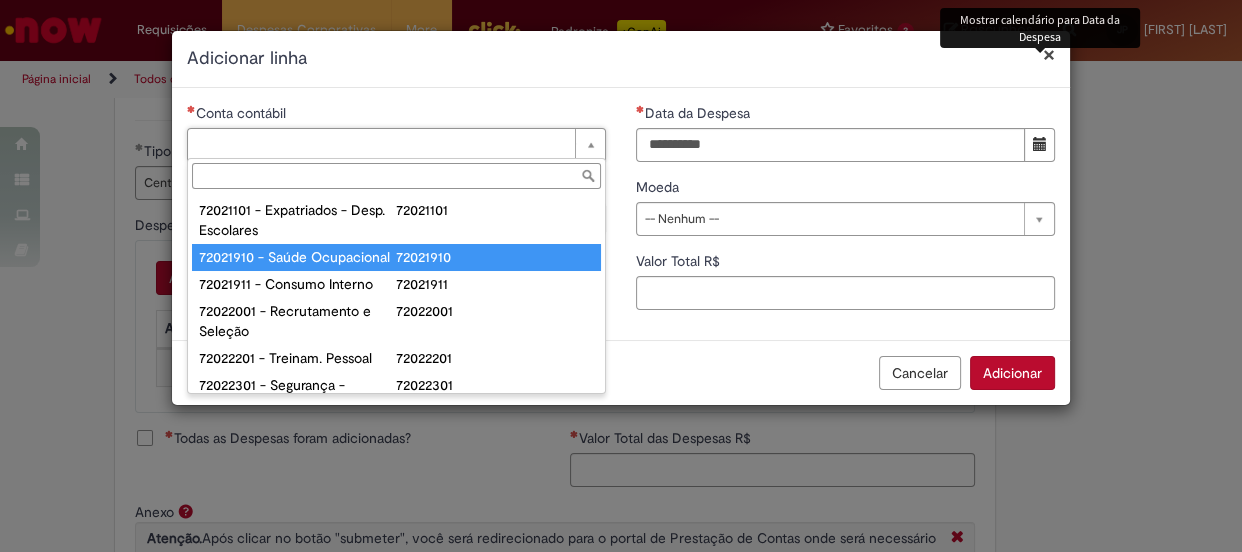 type on "**********" 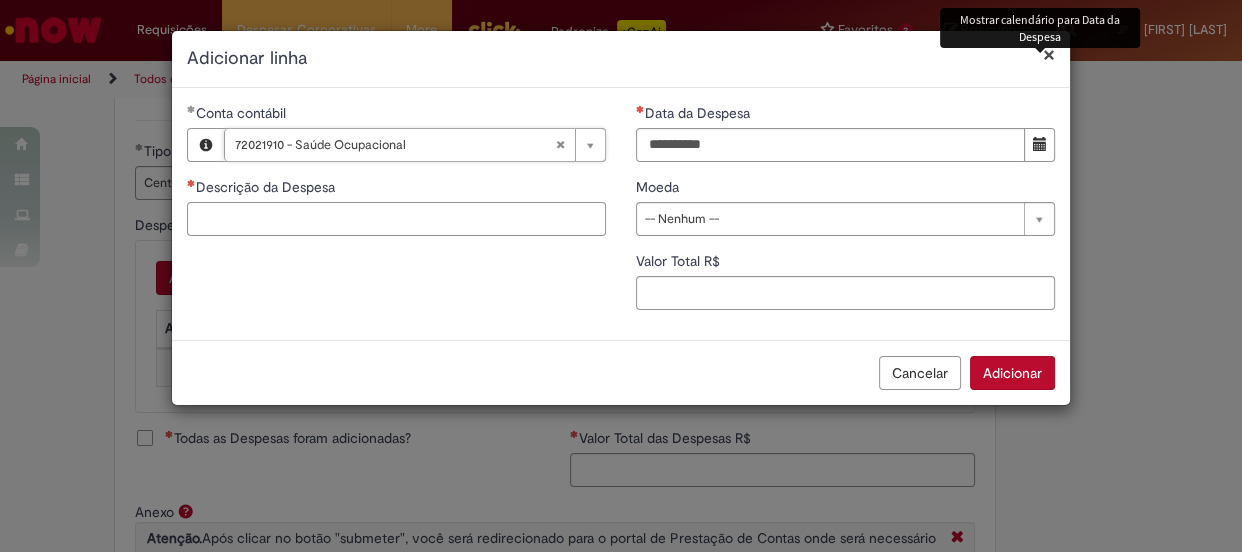 click on "Descrição da Despesa" at bounding box center [396, 219] 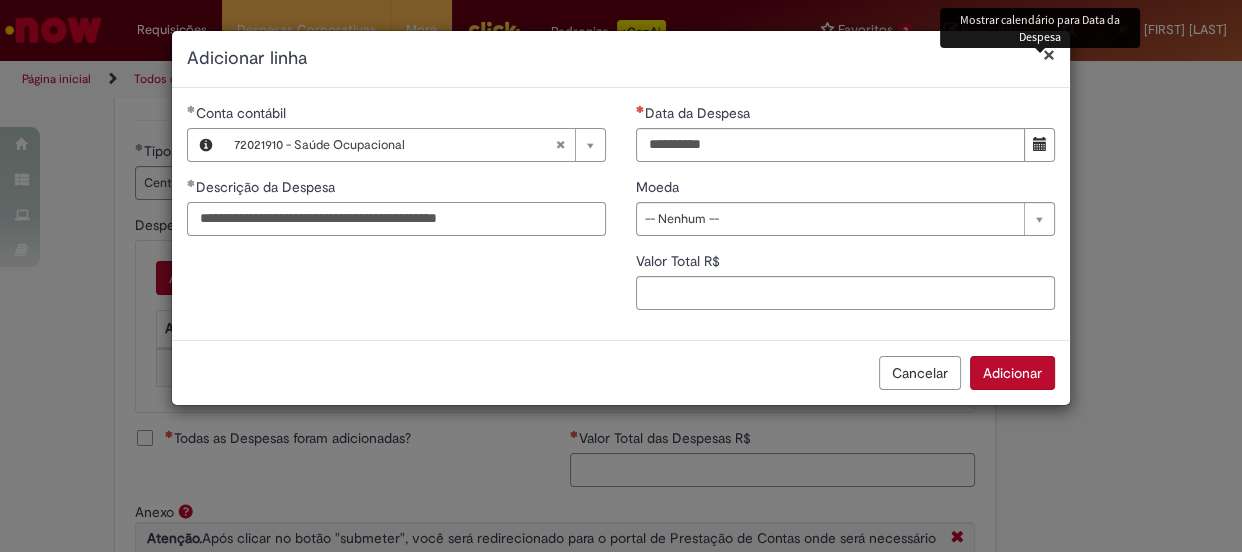 type on "**********" 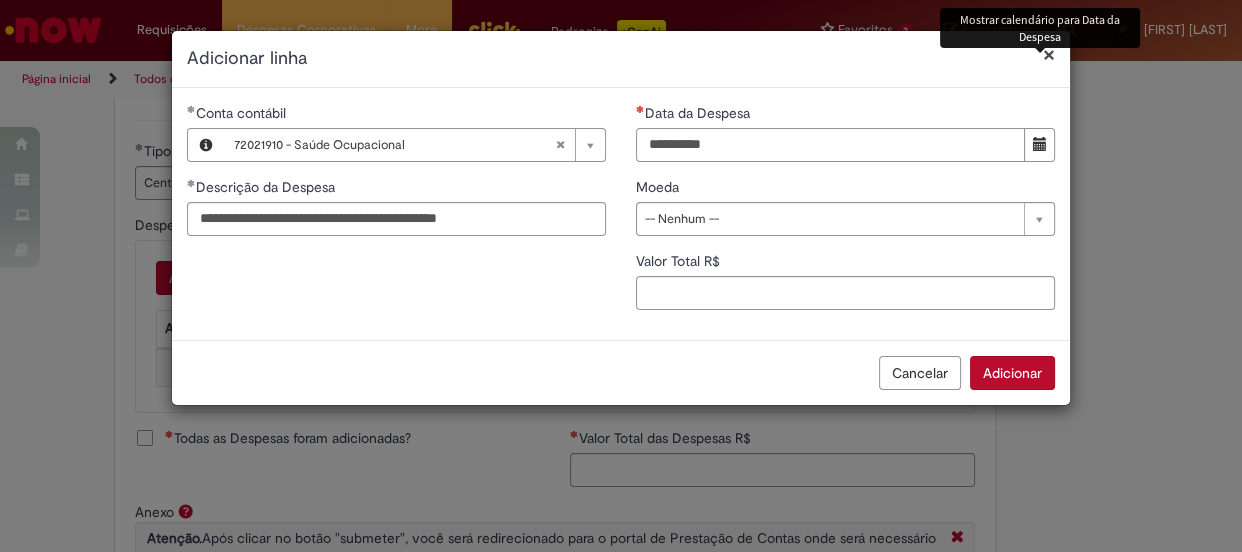 click on "Data da Despesa" at bounding box center (830, 145) 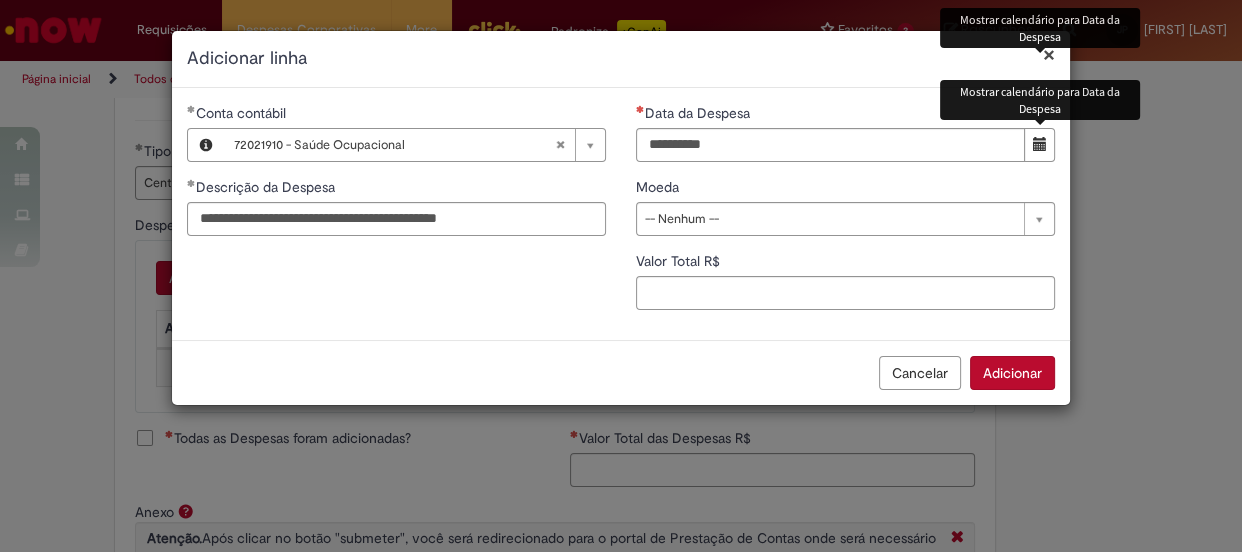 click at bounding box center [1040, 144] 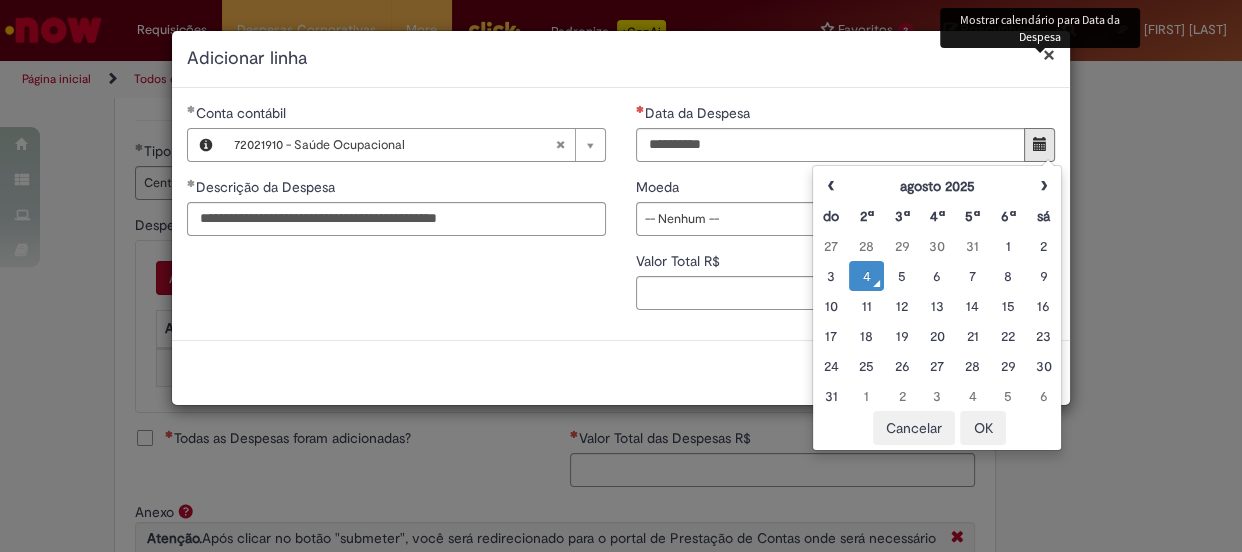 click on "4" at bounding box center [866, 276] 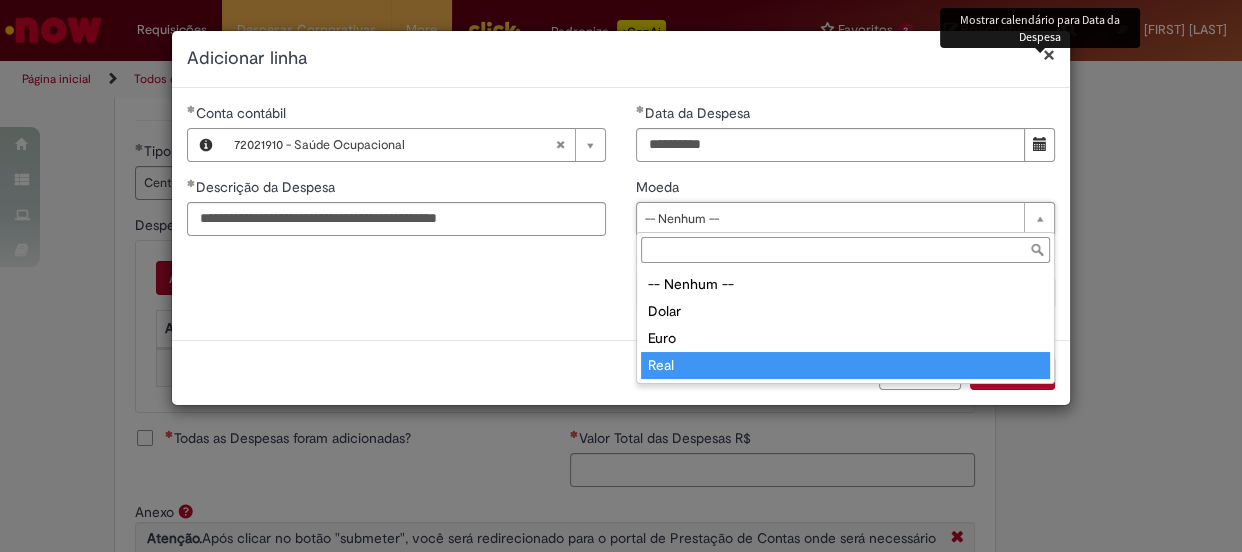 type on "****" 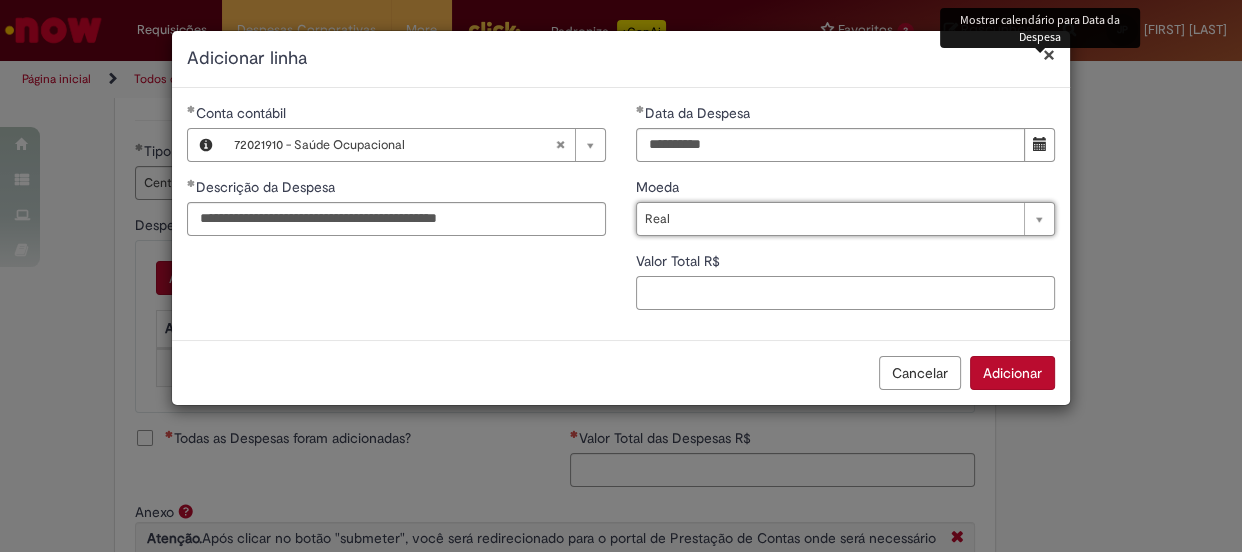 click on "Valor Total R$" at bounding box center [845, 293] 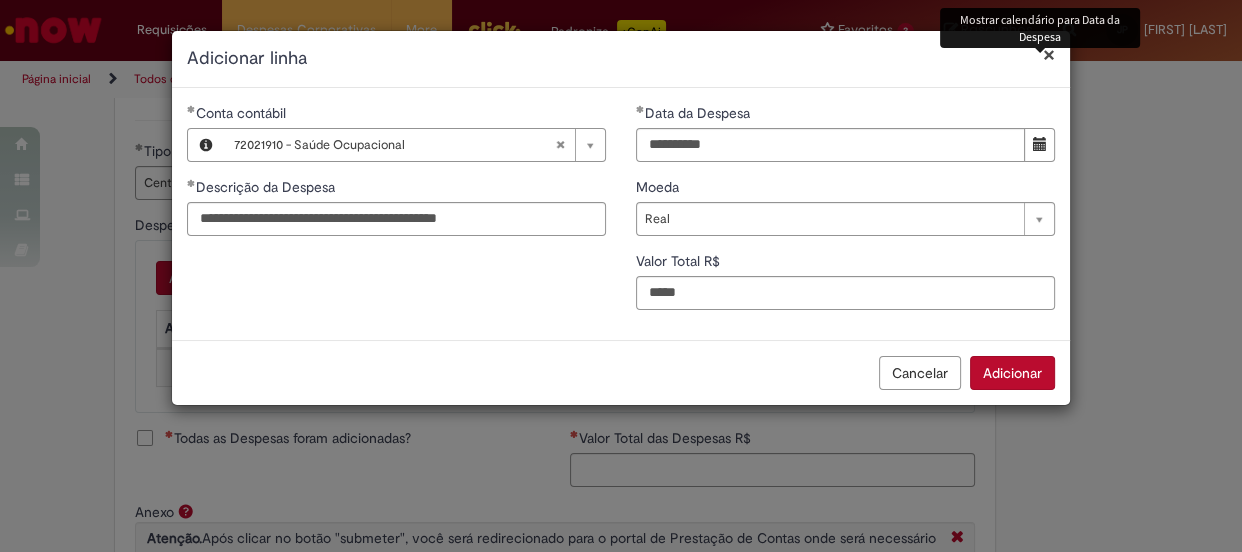 type on "****" 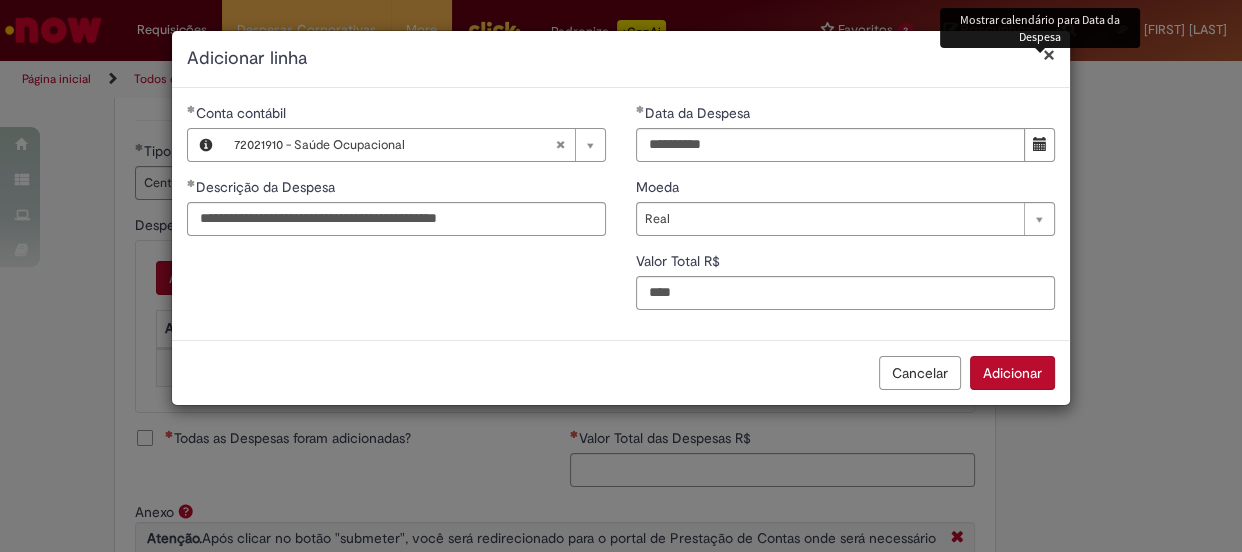 click on "Adicionar" at bounding box center (1012, 373) 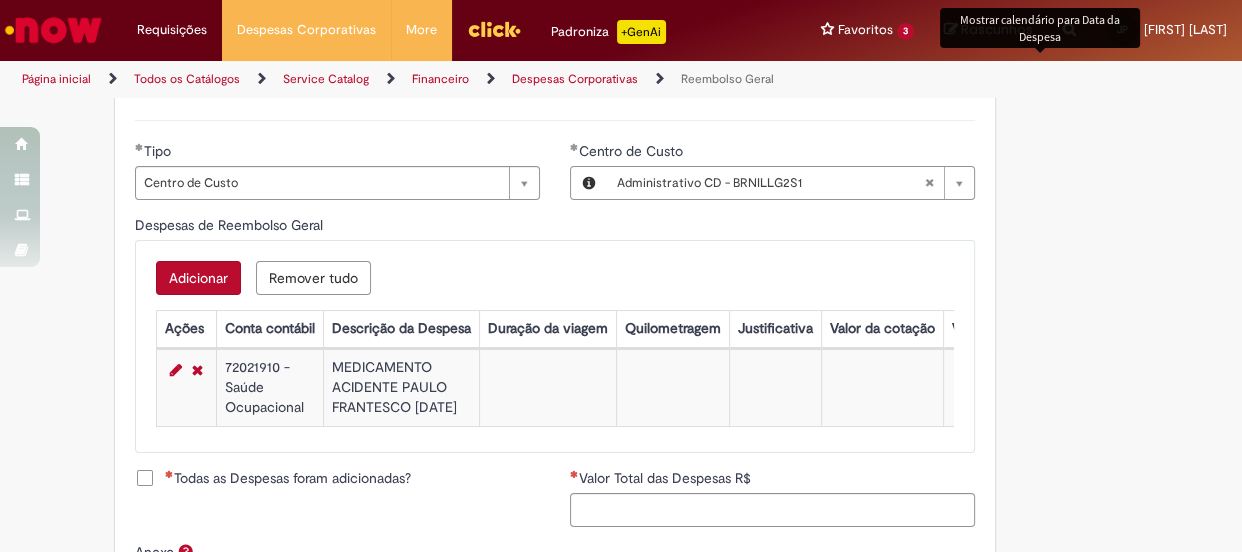 scroll, scrollTop: 909, scrollLeft: 0, axis: vertical 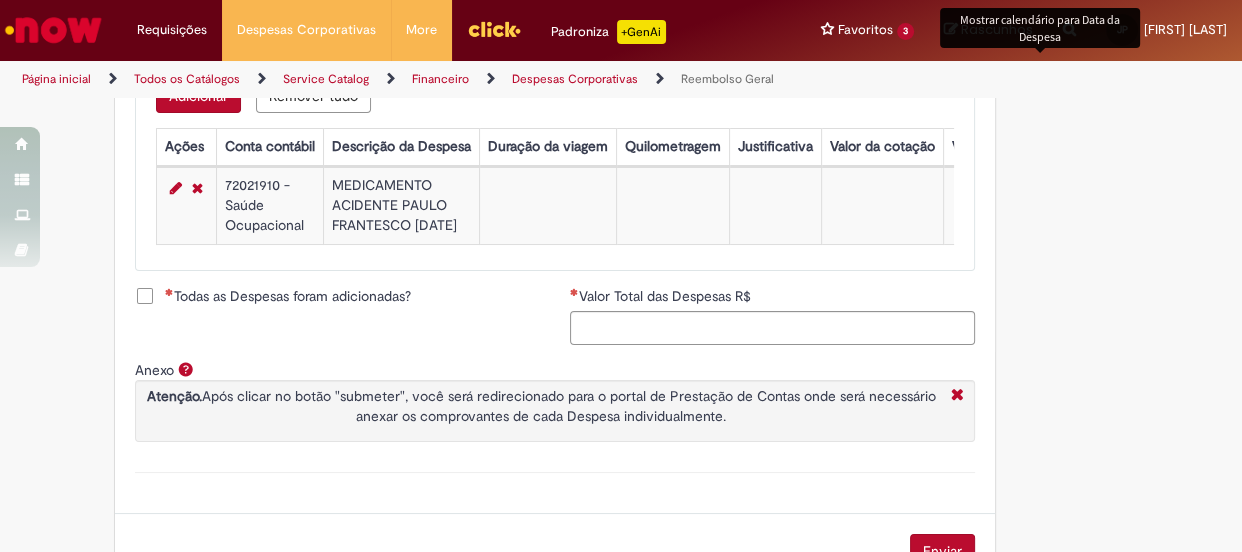 click on "Todas as Despesas foram adicionadas?" at bounding box center (288, 296) 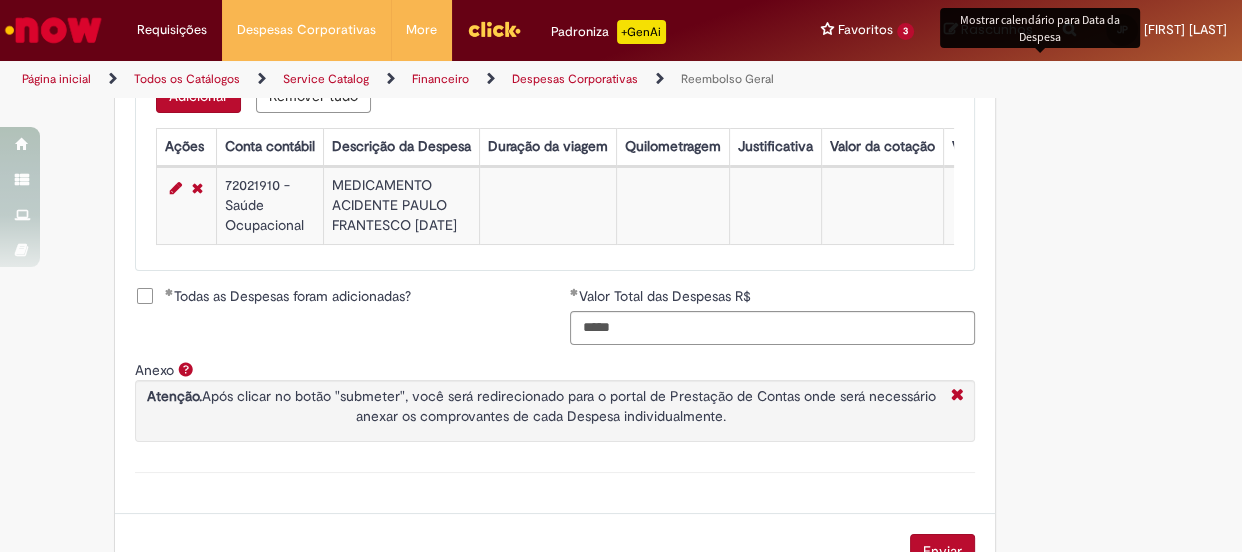 scroll, scrollTop: 1000, scrollLeft: 0, axis: vertical 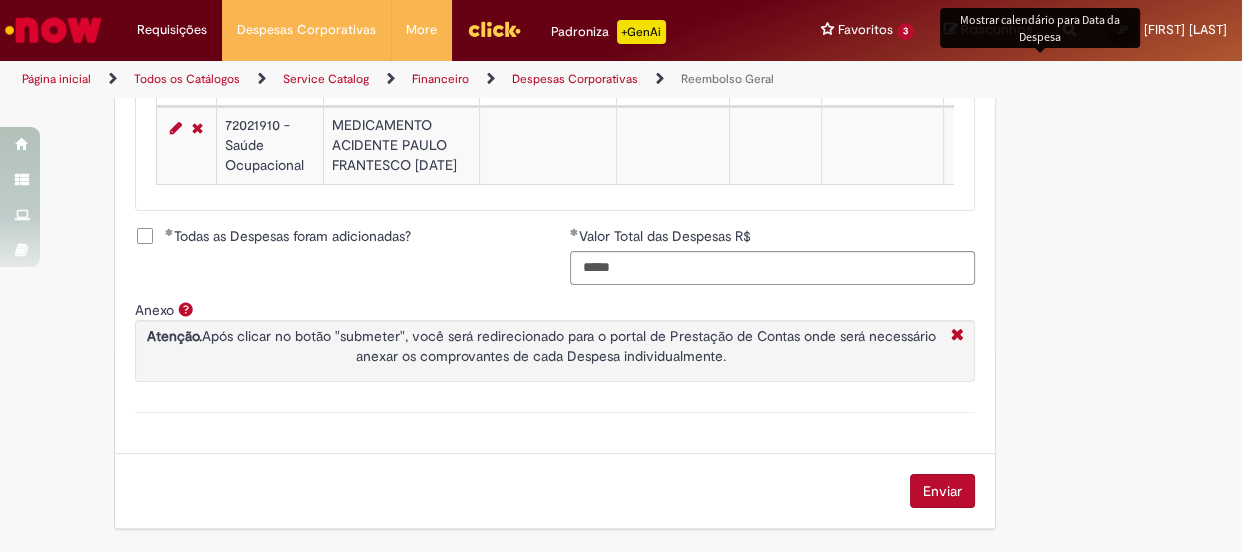 click on "Enviar" at bounding box center (942, 491) 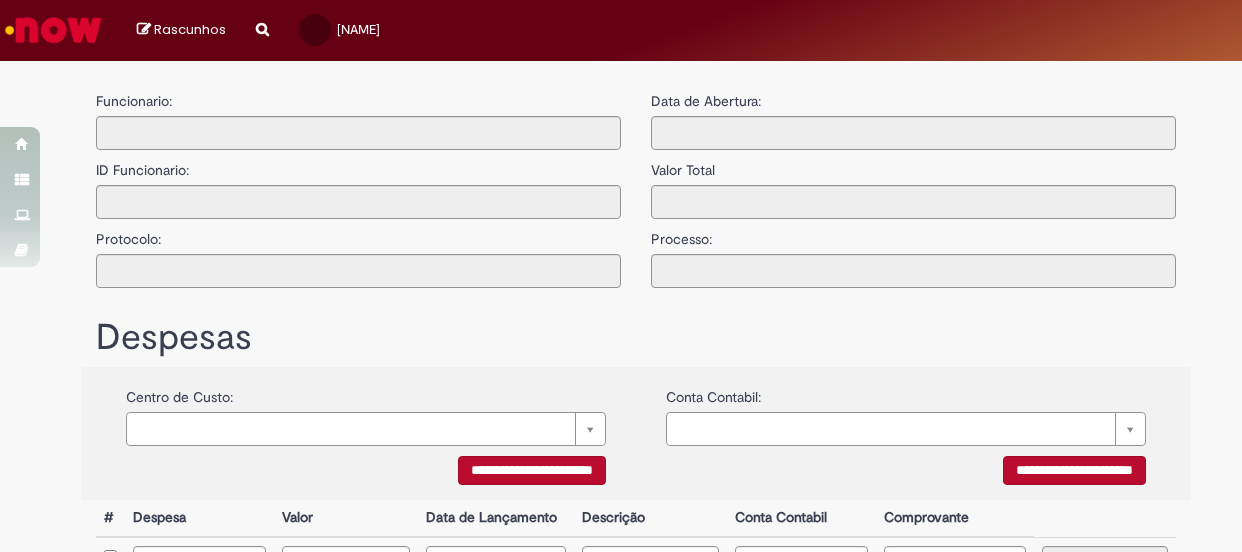 type on "**********" 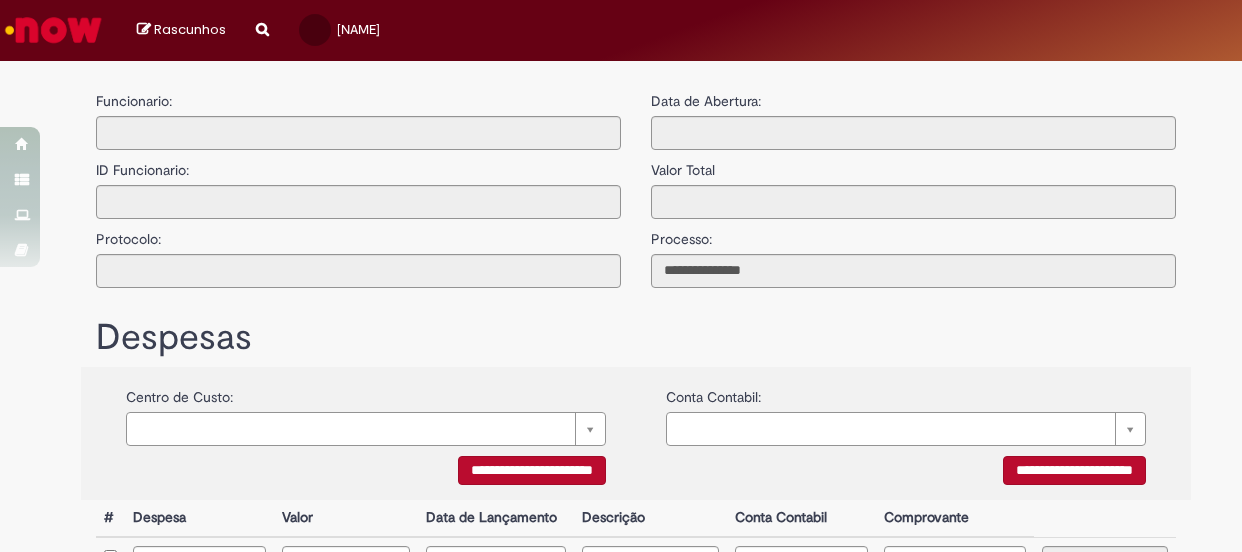 scroll, scrollTop: 0, scrollLeft: 0, axis: both 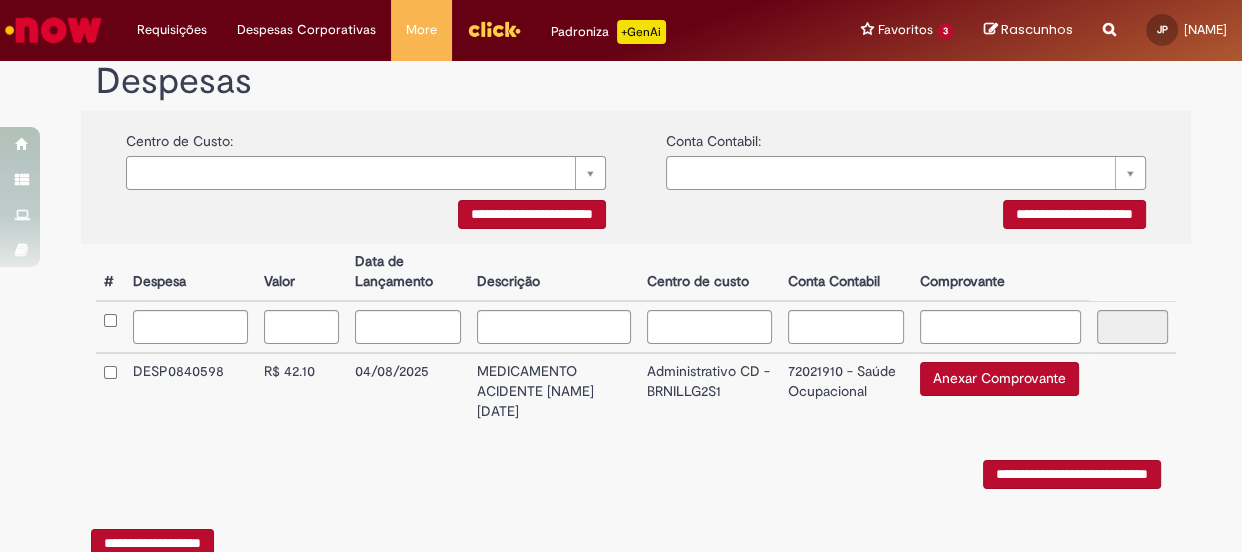 click on "Anexar Comprovante" at bounding box center [999, 379] 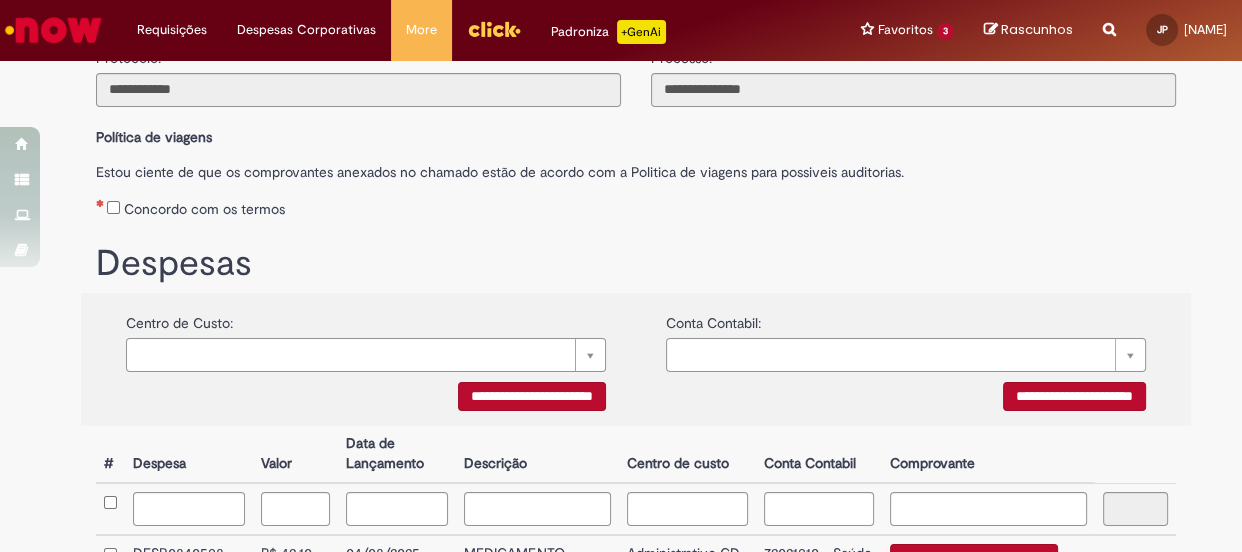 scroll, scrollTop: 90, scrollLeft: 0, axis: vertical 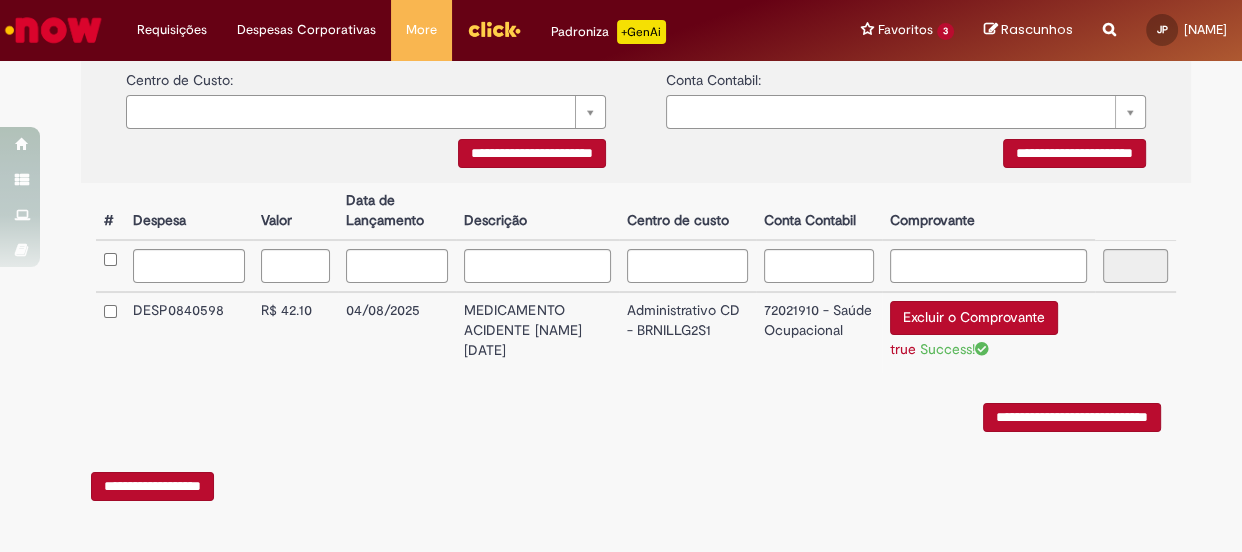 click on "**********" at bounding box center [1072, 417] 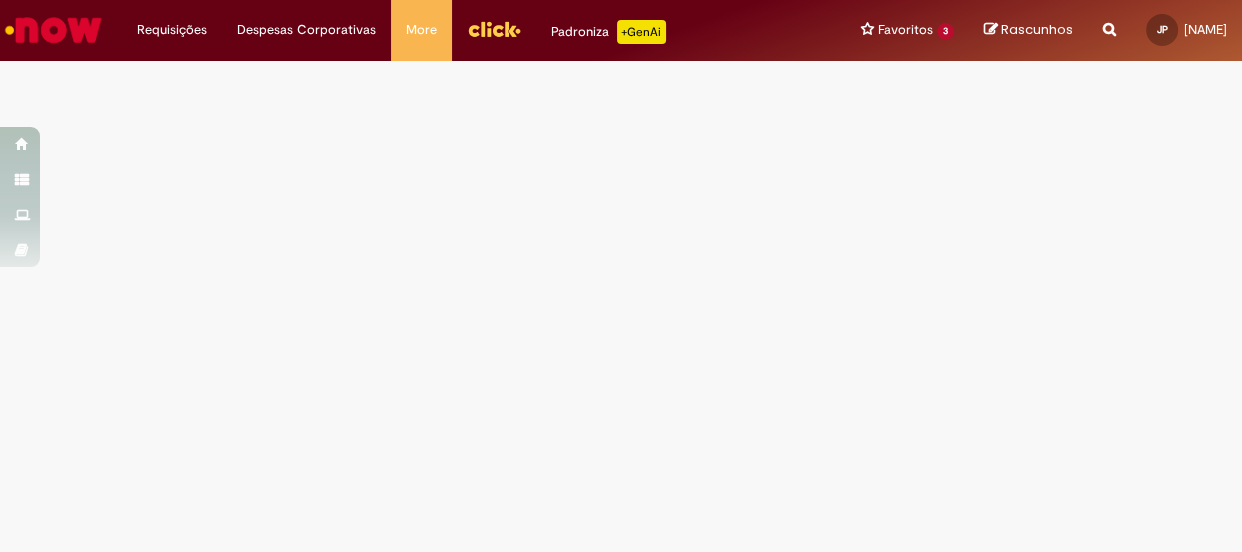 scroll, scrollTop: 0, scrollLeft: 0, axis: both 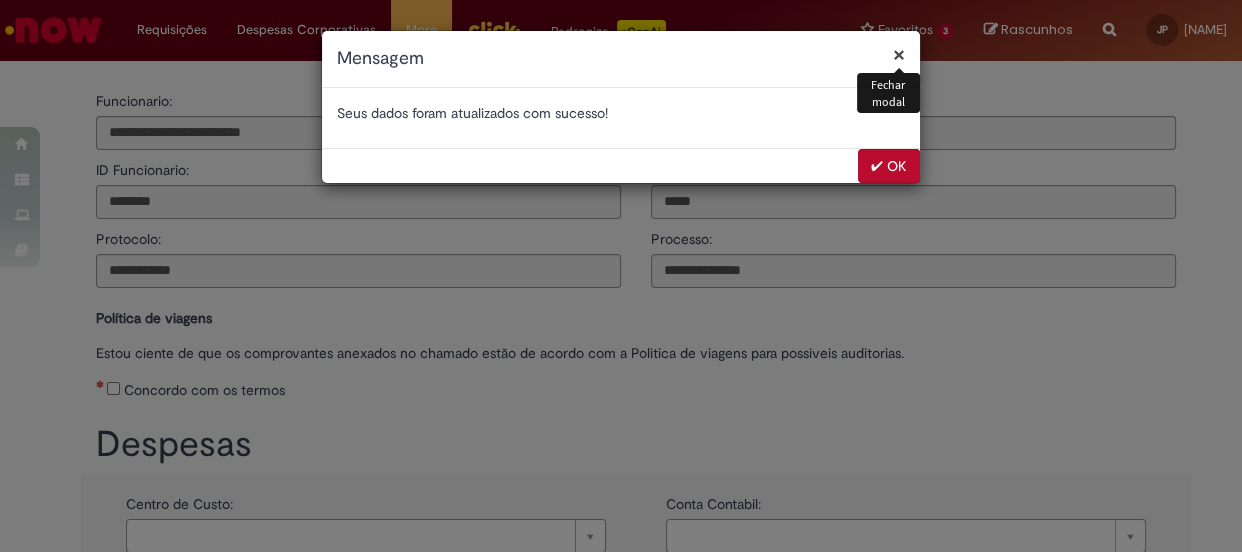click on "✔ OK" at bounding box center (889, 166) 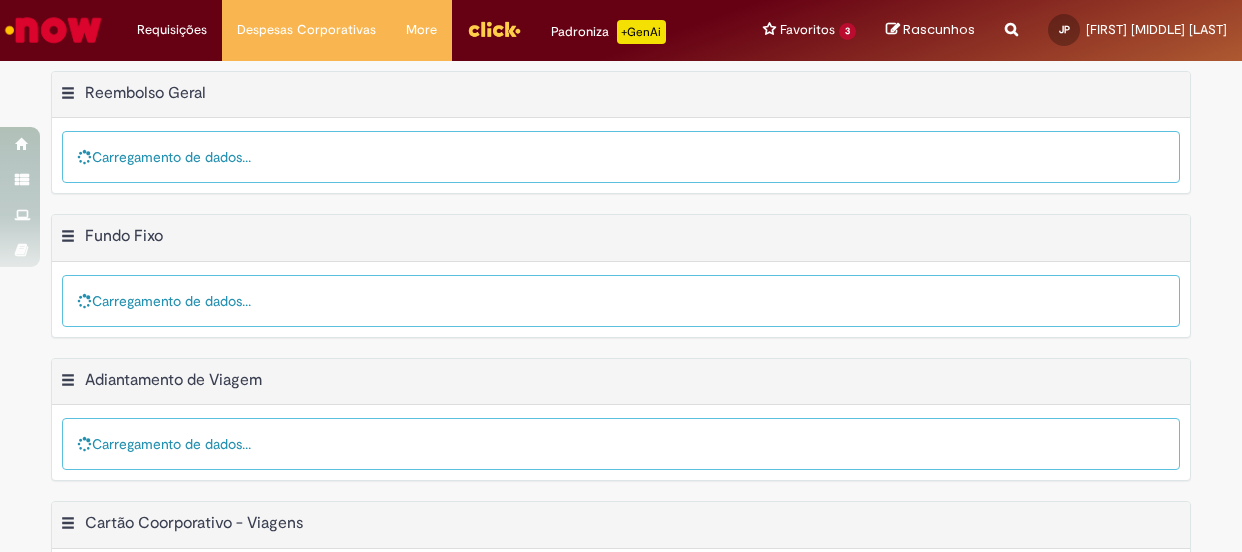 scroll, scrollTop: 0, scrollLeft: 0, axis: both 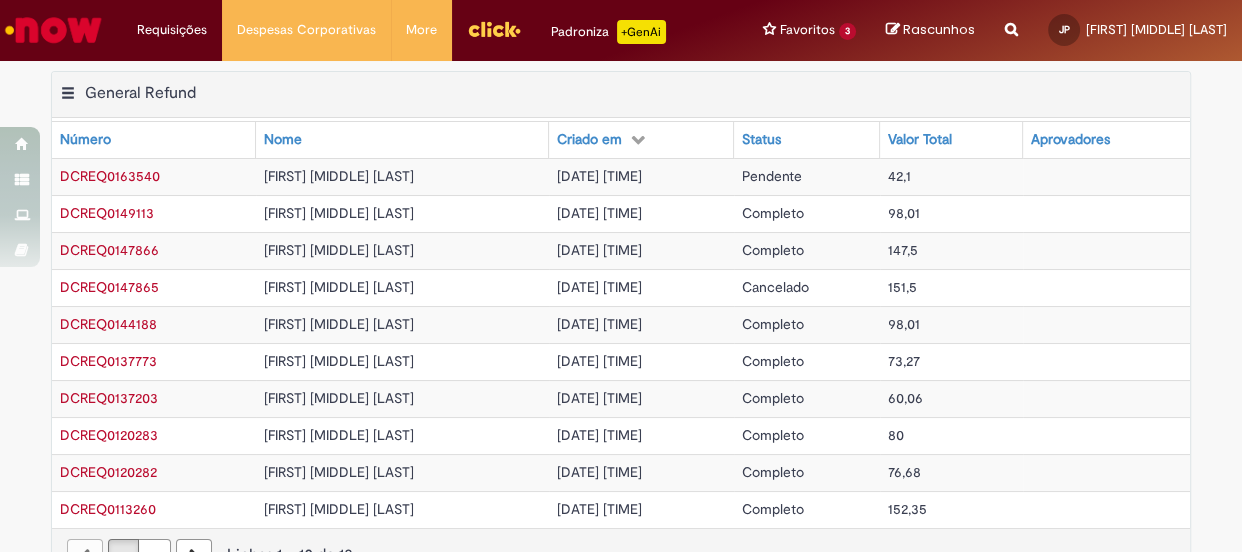 click on "04/08/2025 15:53:26" at bounding box center (599, 176) 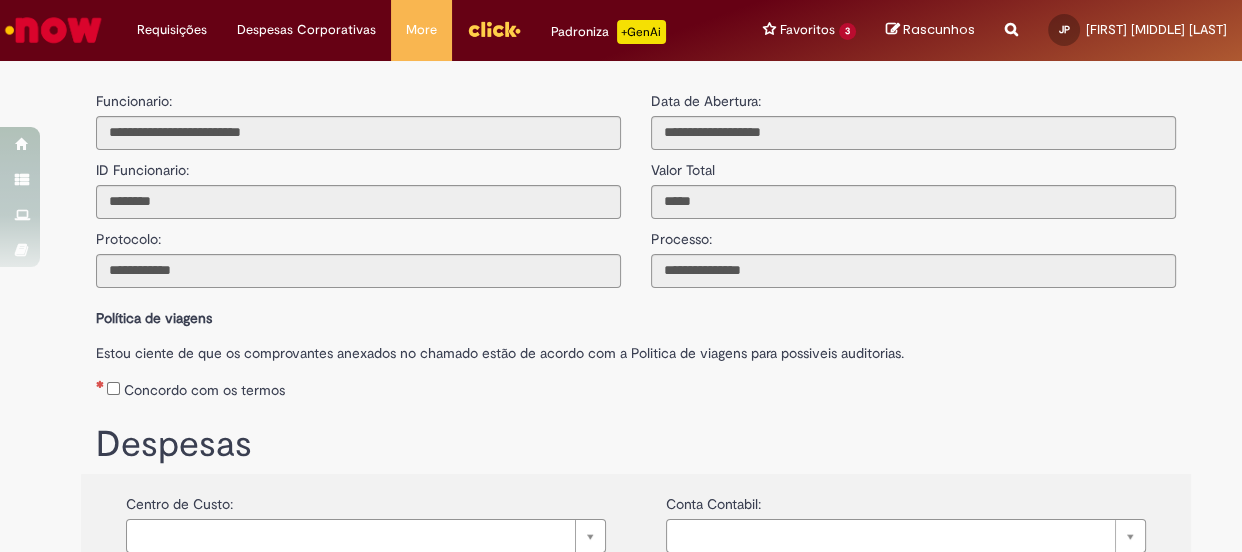 scroll, scrollTop: 428, scrollLeft: 0, axis: vertical 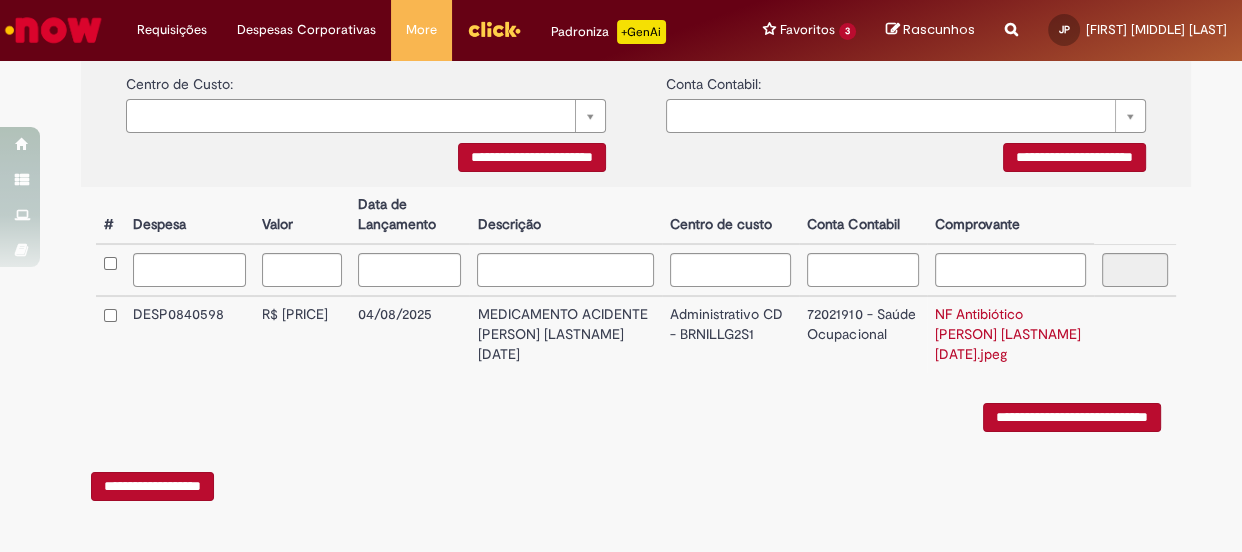 click on "**********" at bounding box center [1072, 417] 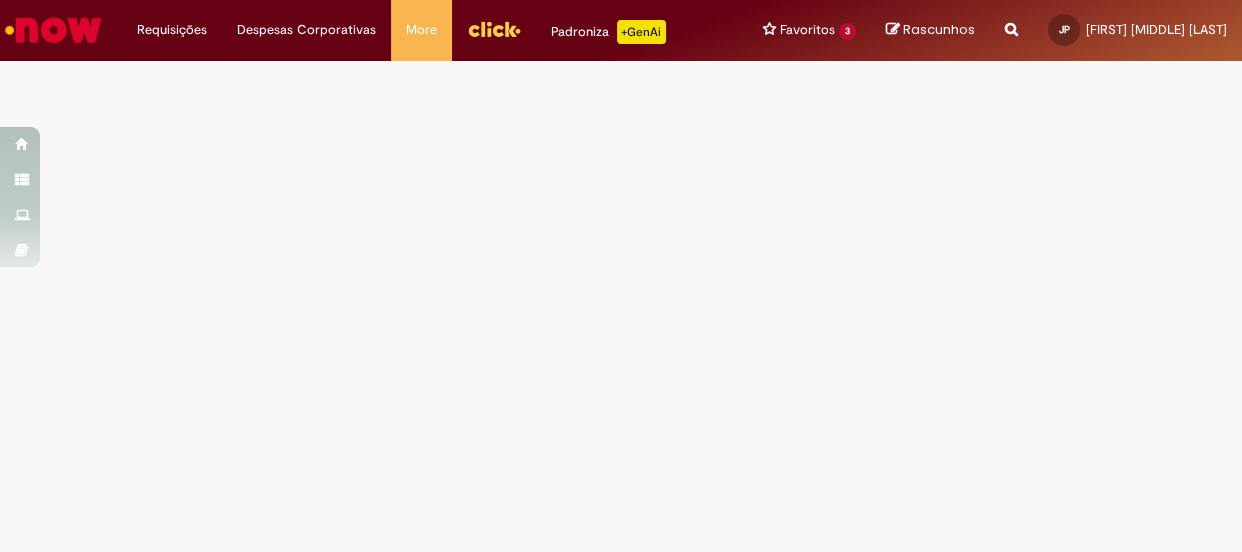 scroll, scrollTop: 0, scrollLeft: 0, axis: both 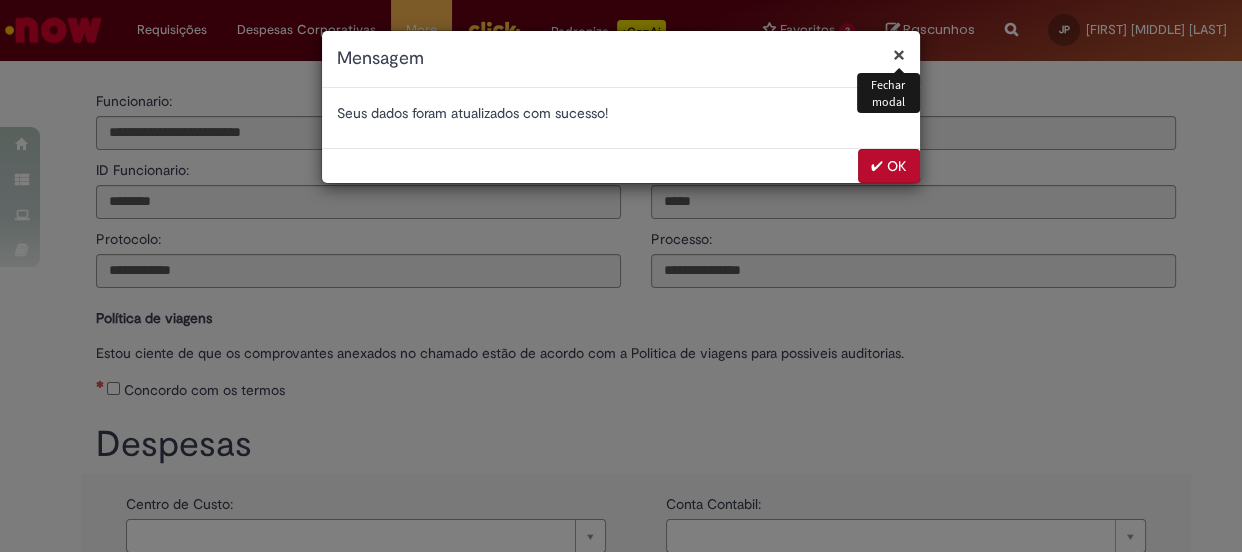 click on "✔ OK" at bounding box center (889, 166) 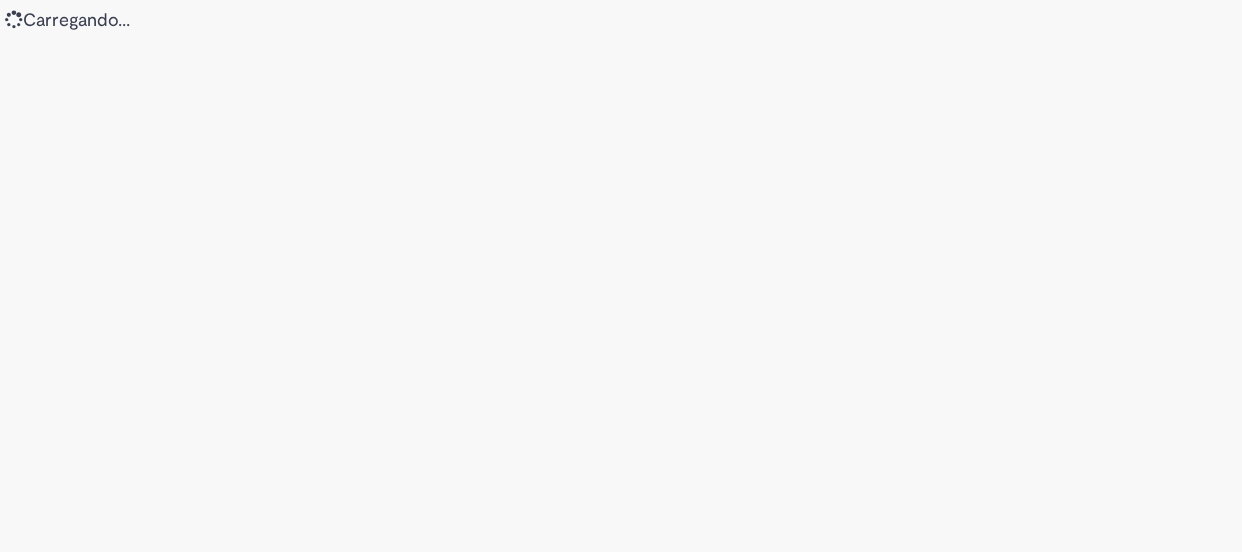 scroll, scrollTop: 0, scrollLeft: 0, axis: both 